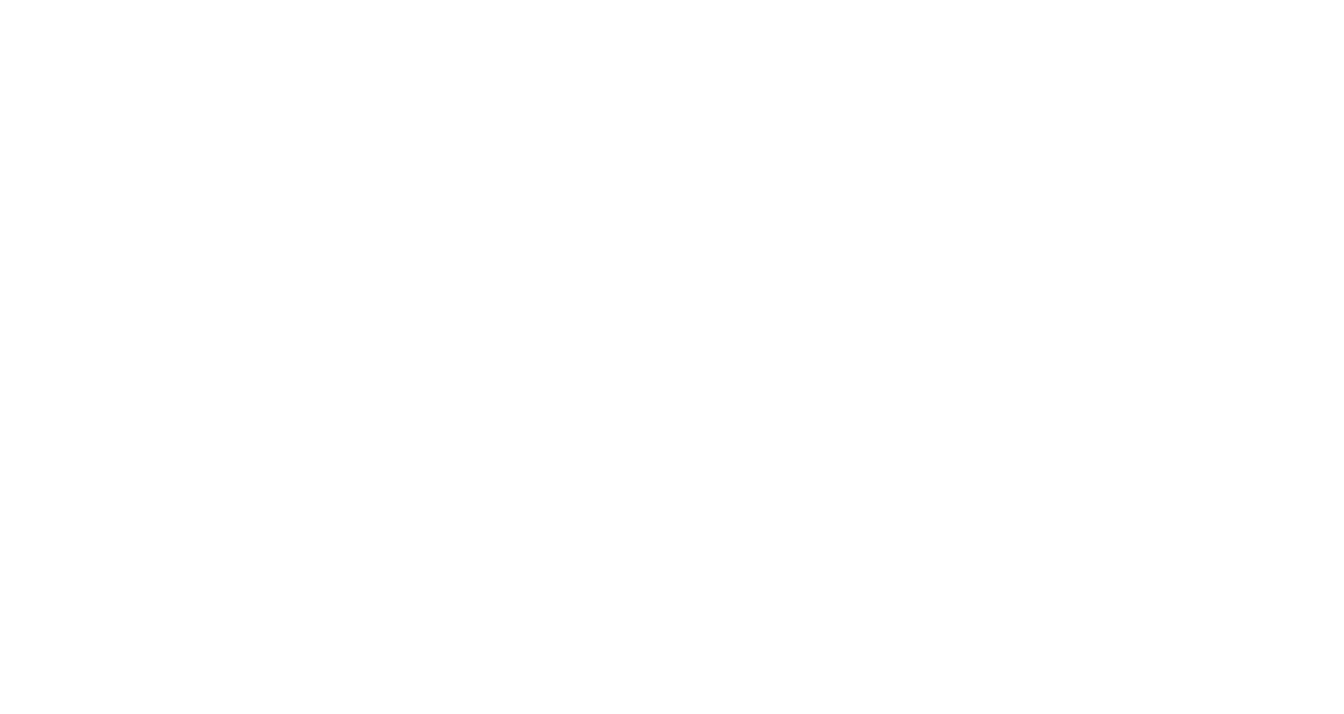 scroll, scrollTop: 0, scrollLeft: 0, axis: both 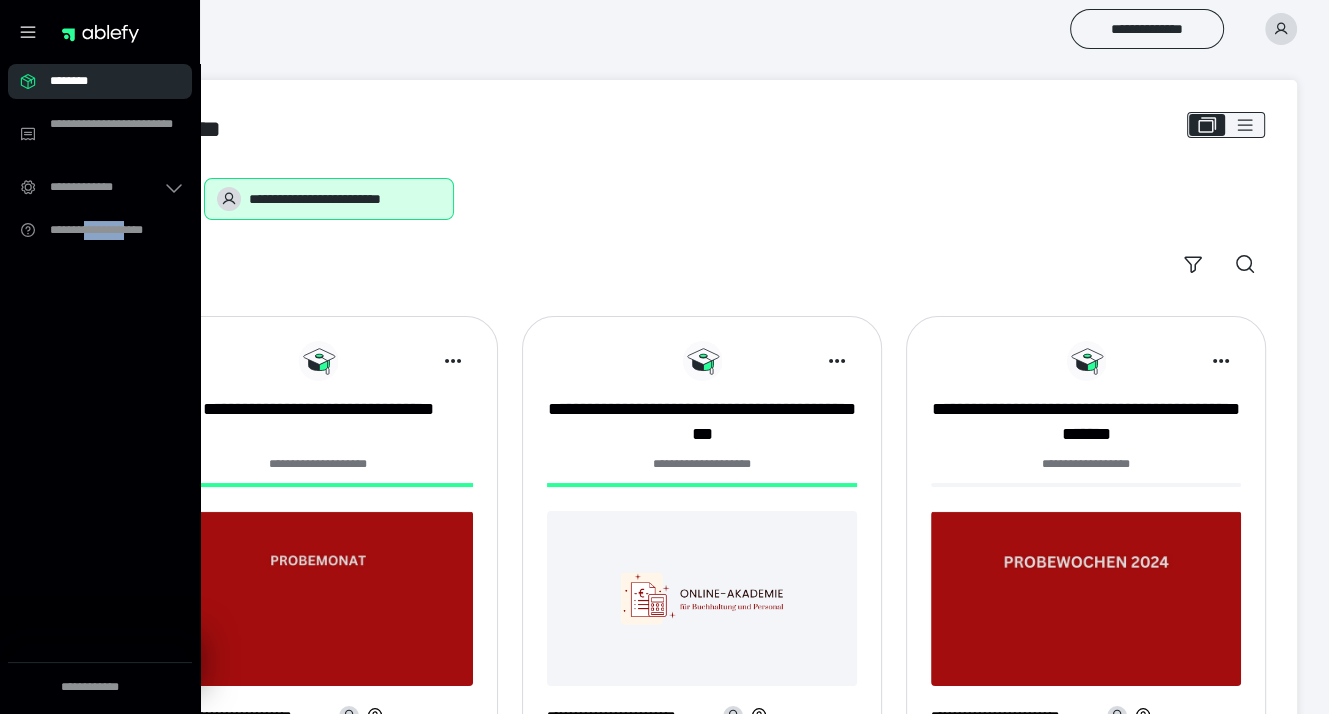drag, startPoint x: 0, startPoint y: 0, endPoint x: 148, endPoint y: 321, distance: 353.4756 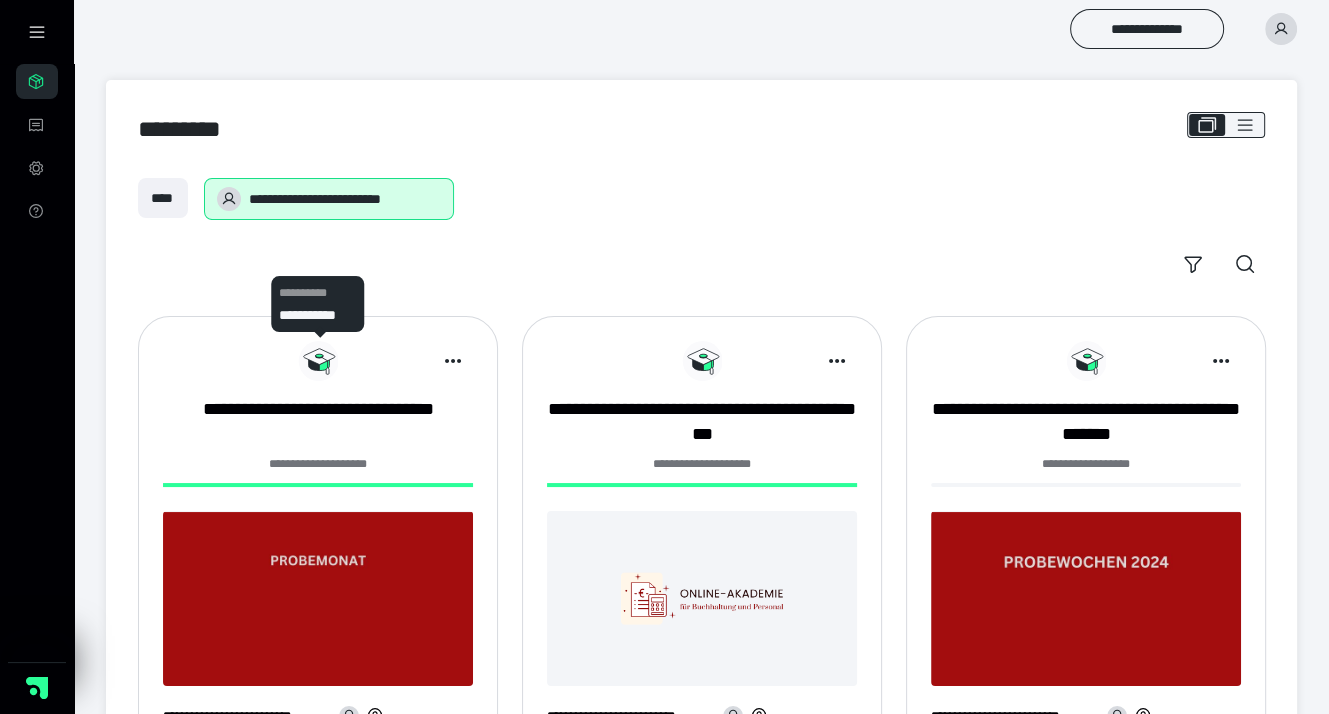 click 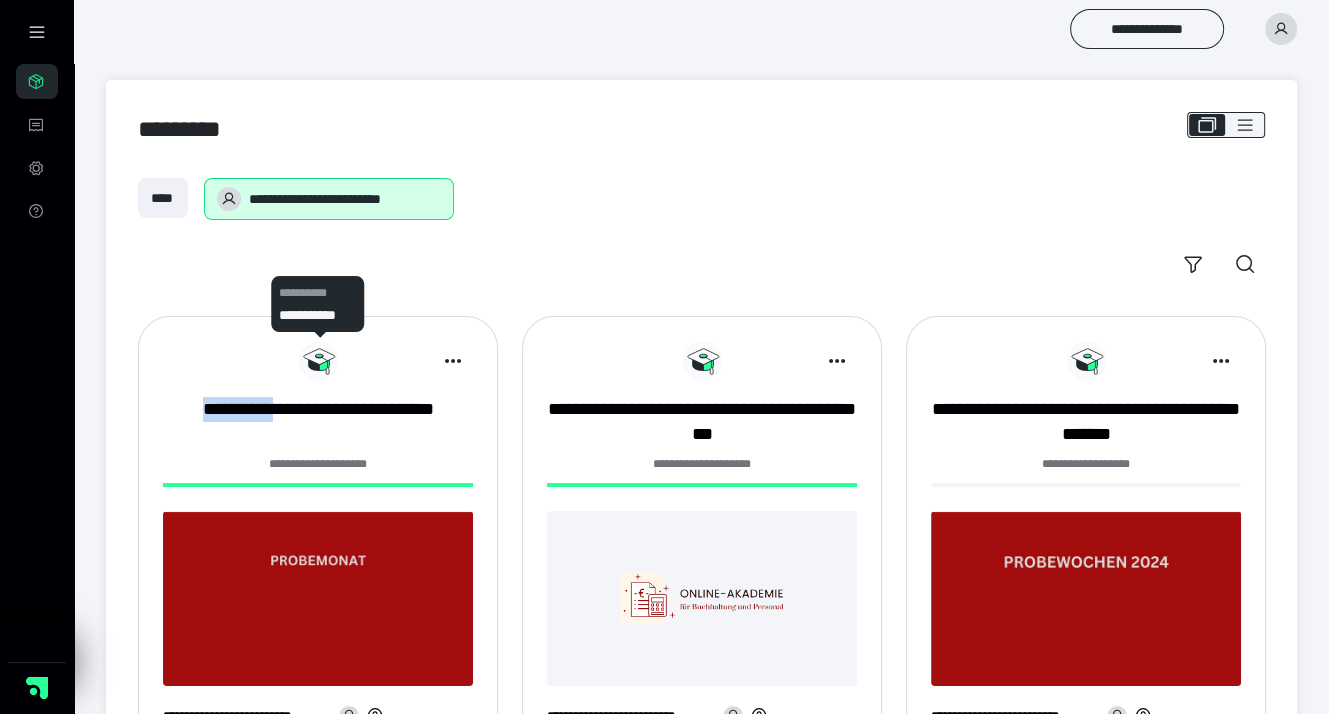 click 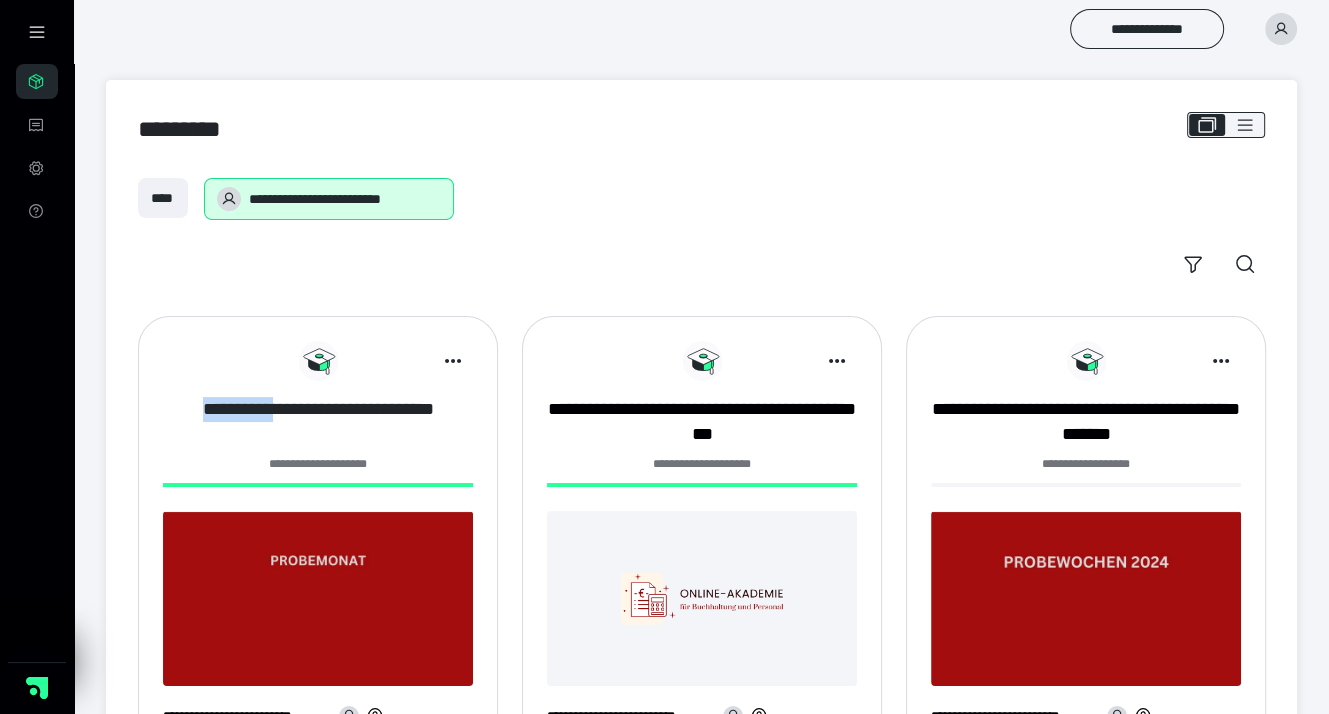 click on "**********" at bounding box center [318, 422] 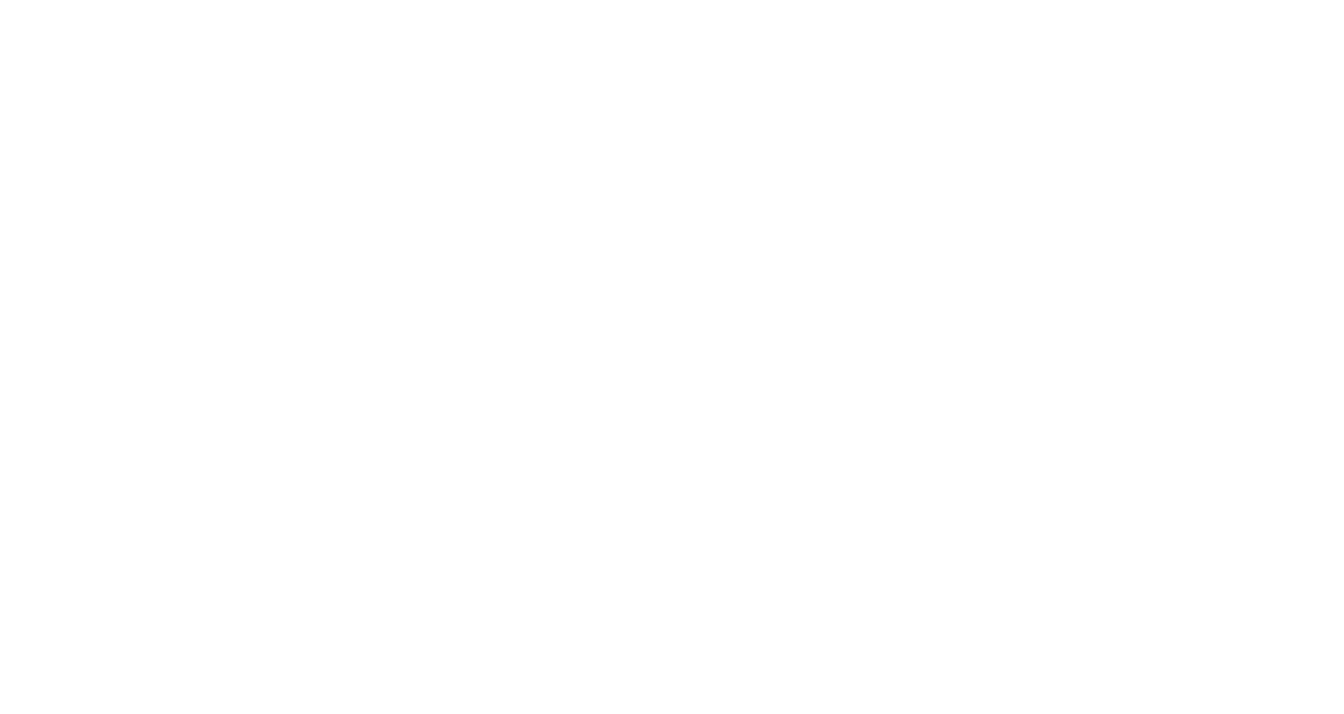 scroll, scrollTop: 0, scrollLeft: 0, axis: both 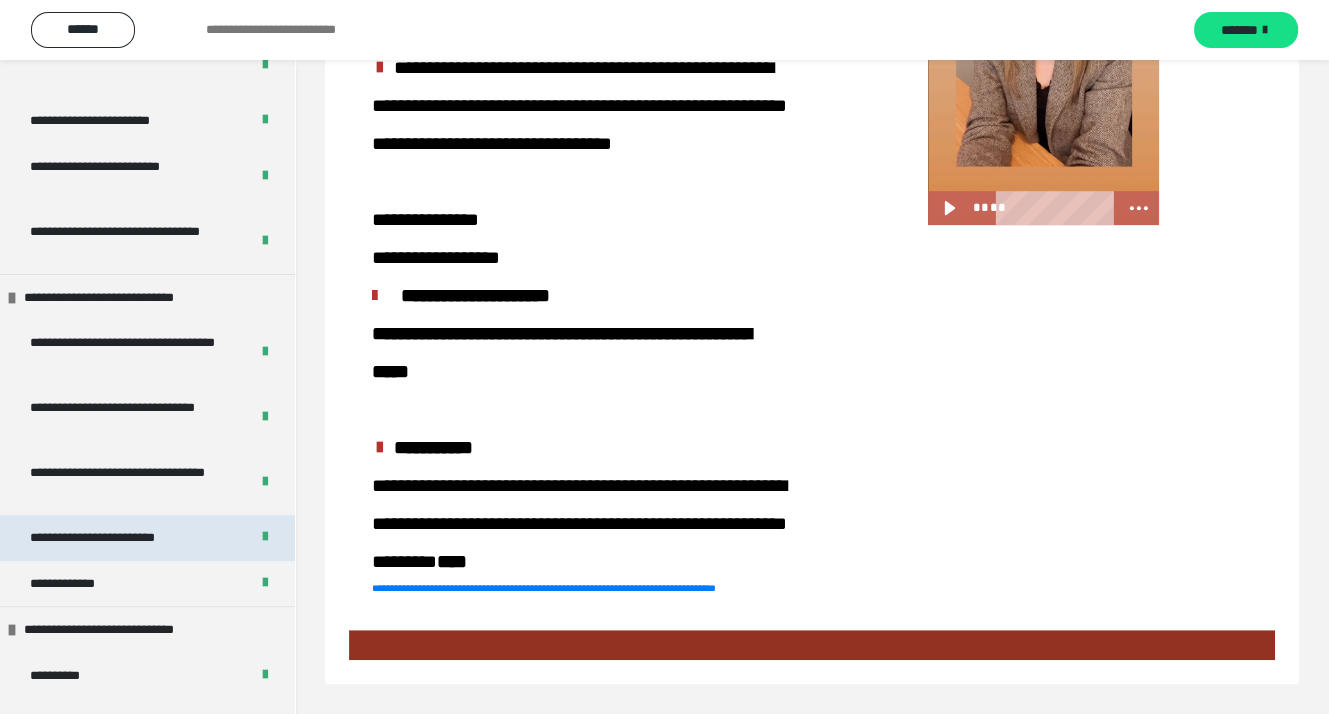 click on "**********" at bounding box center [115, 538] 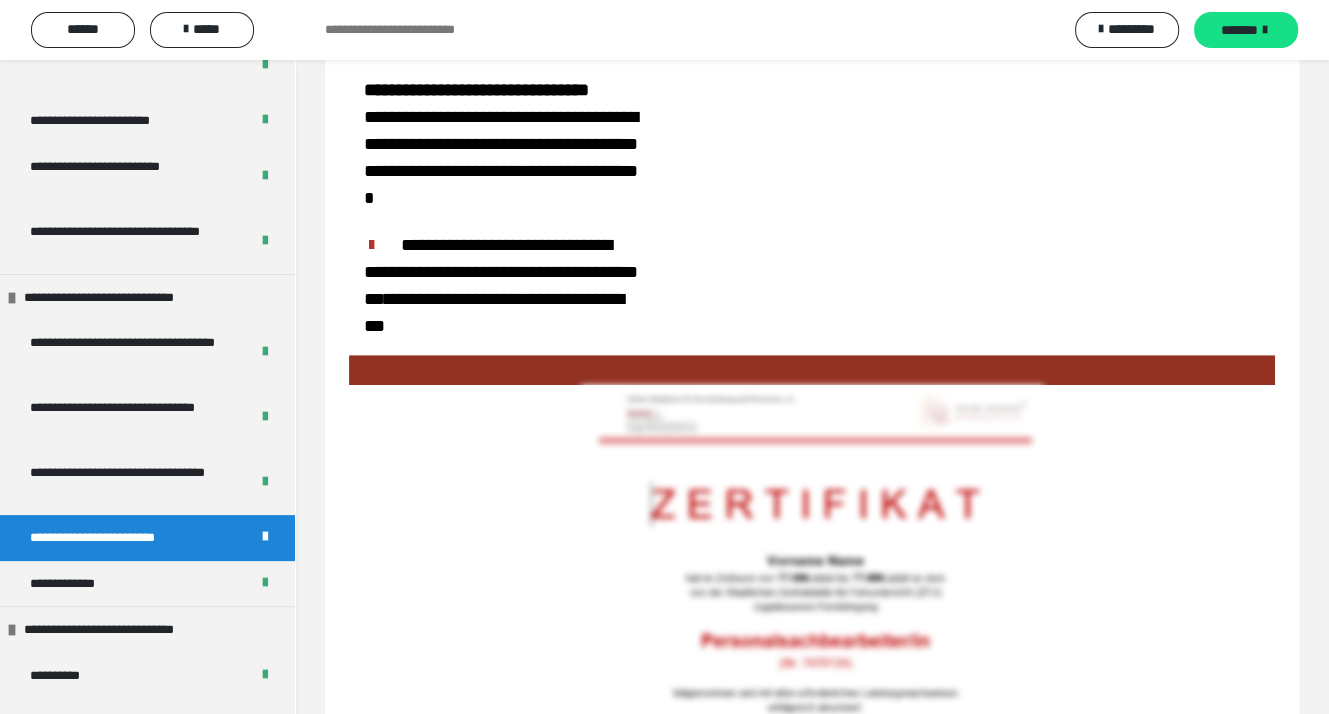 scroll, scrollTop: 977, scrollLeft: 0, axis: vertical 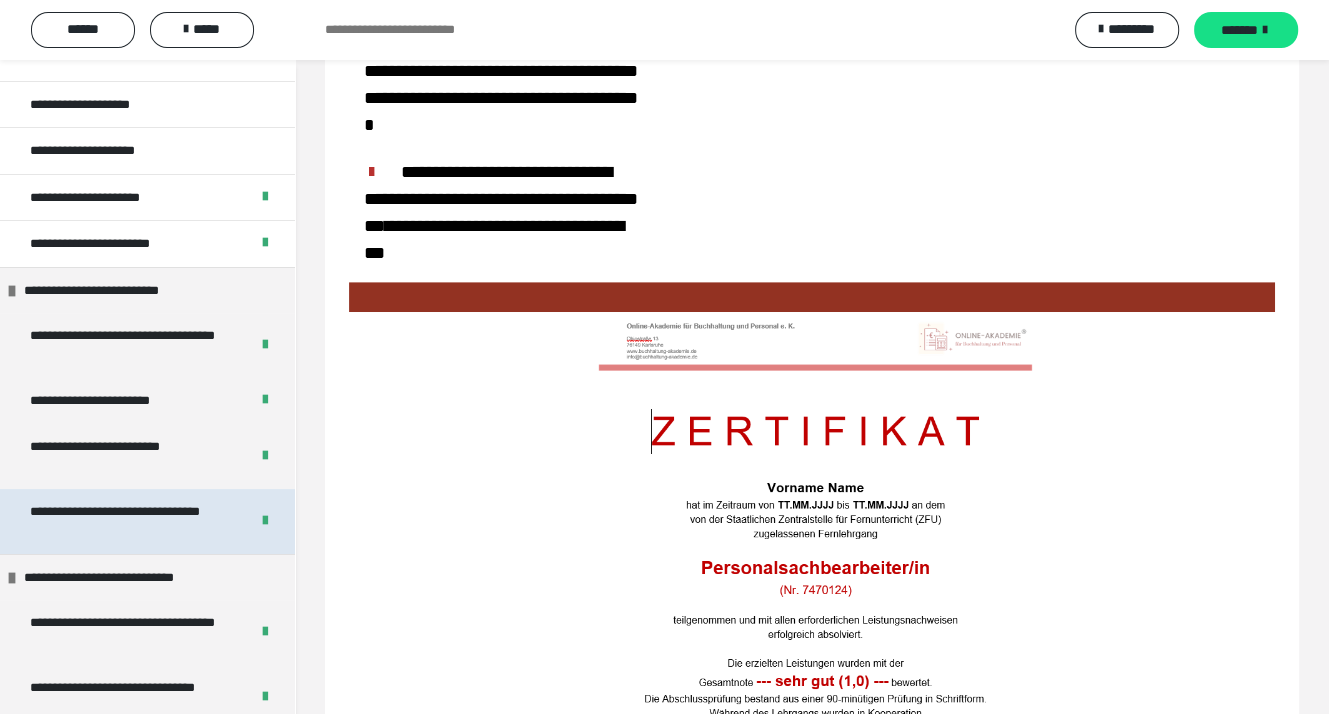 click on "**********" at bounding box center (124, 521) 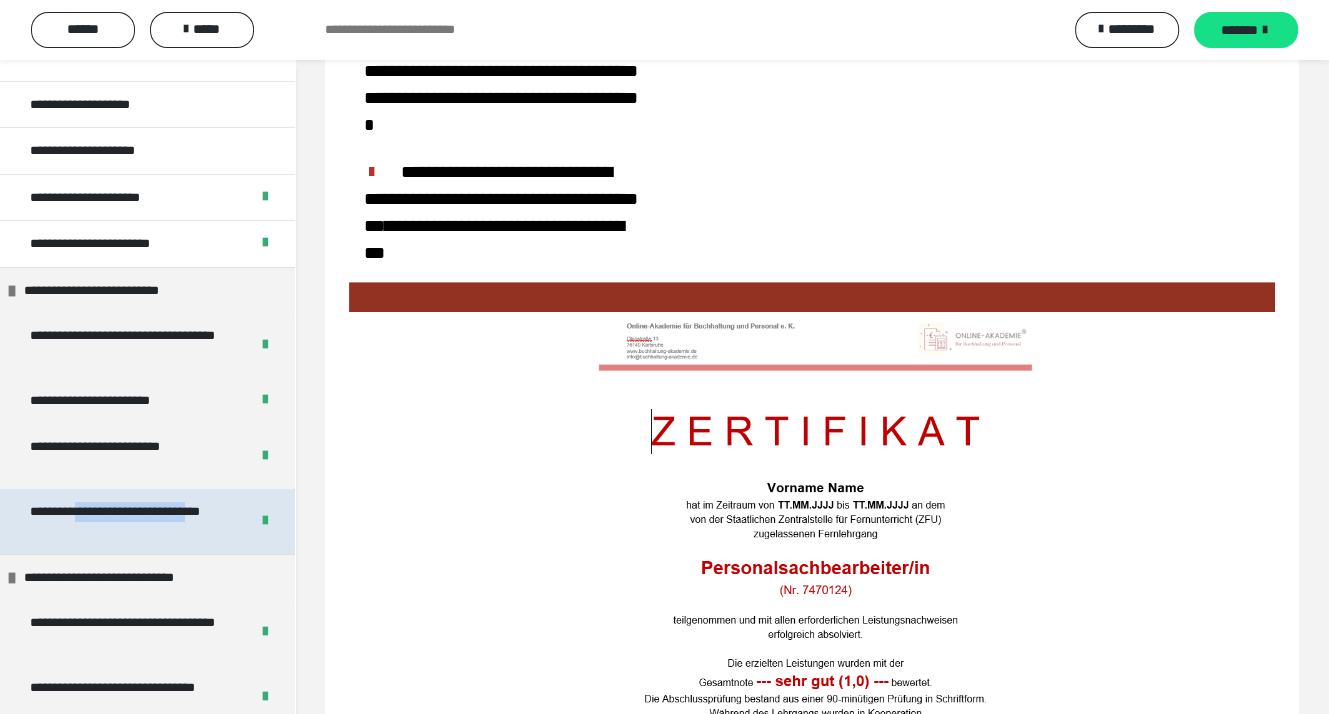 click on "**********" at bounding box center (124, 521) 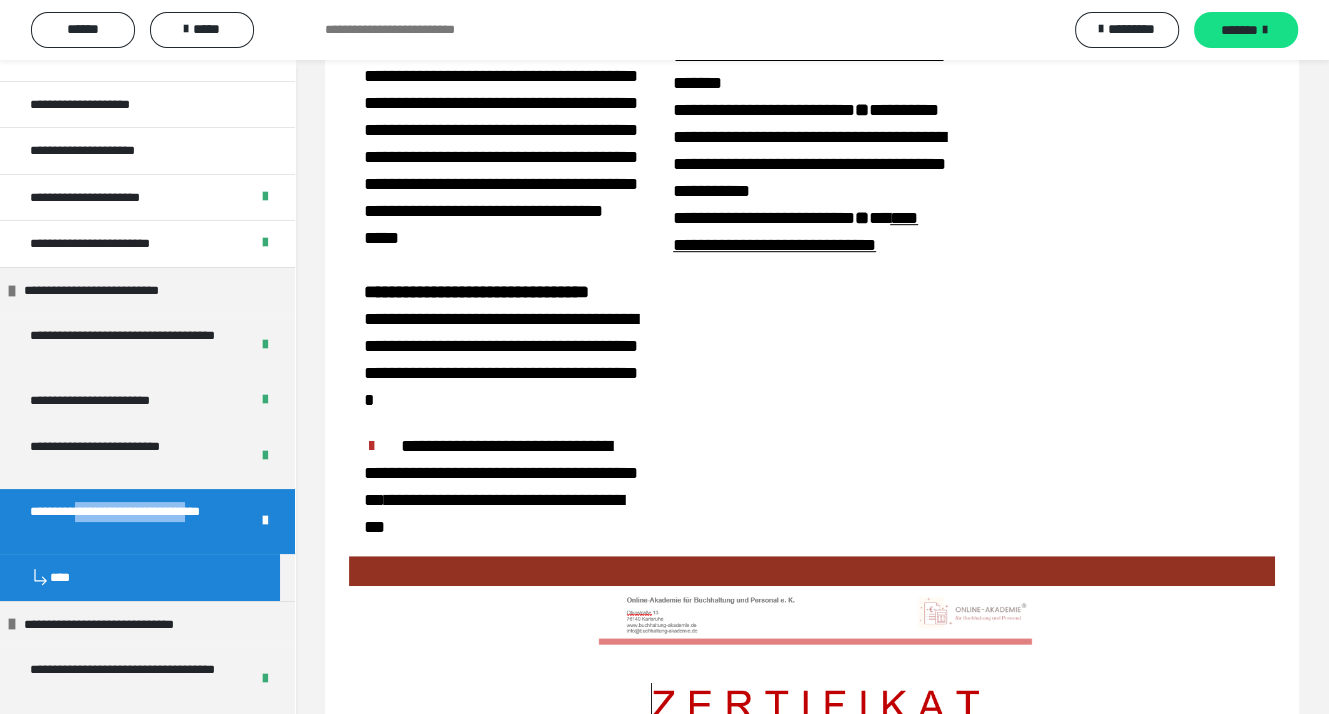 scroll, scrollTop: 1252, scrollLeft: 0, axis: vertical 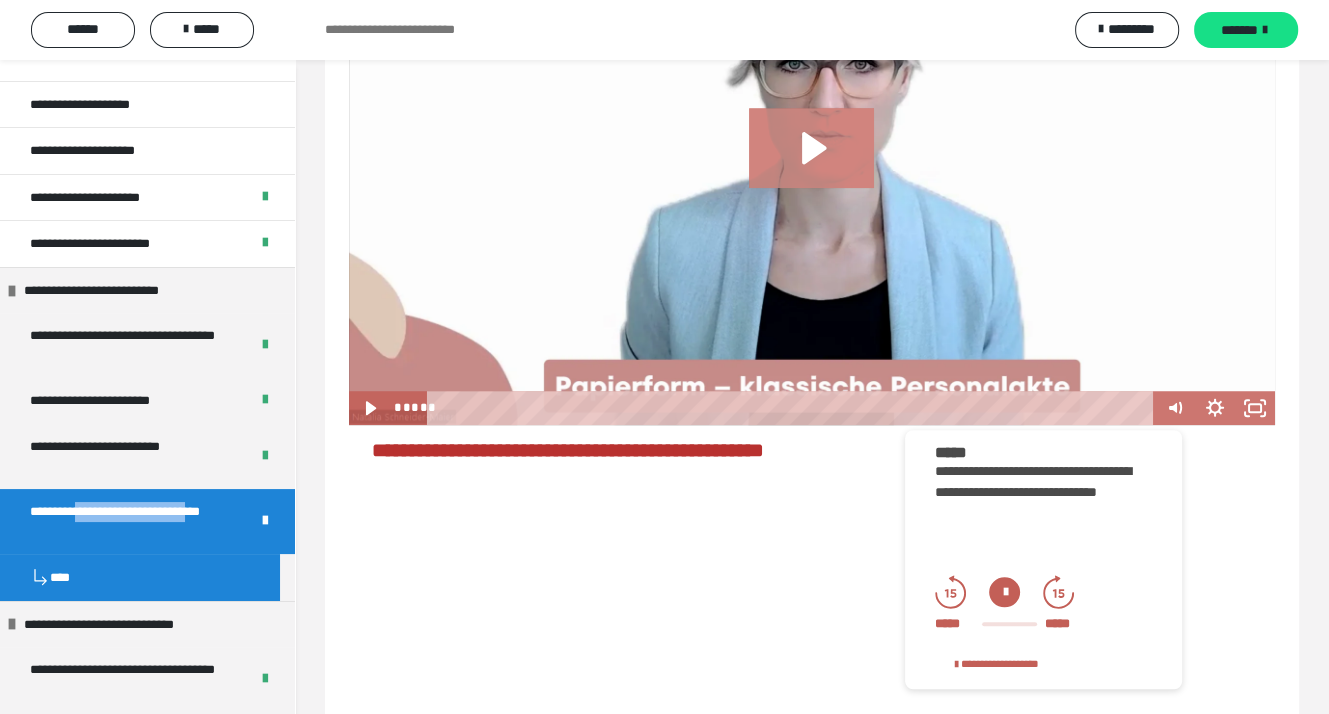 click 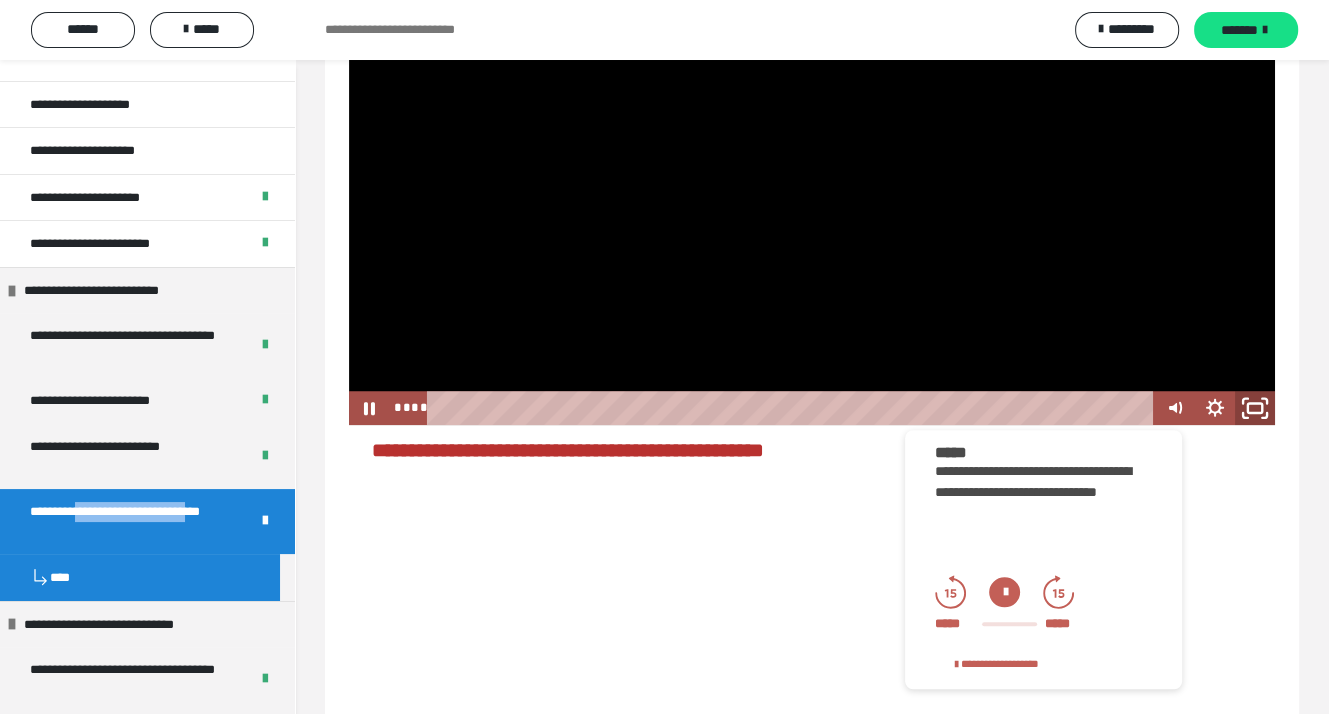 click 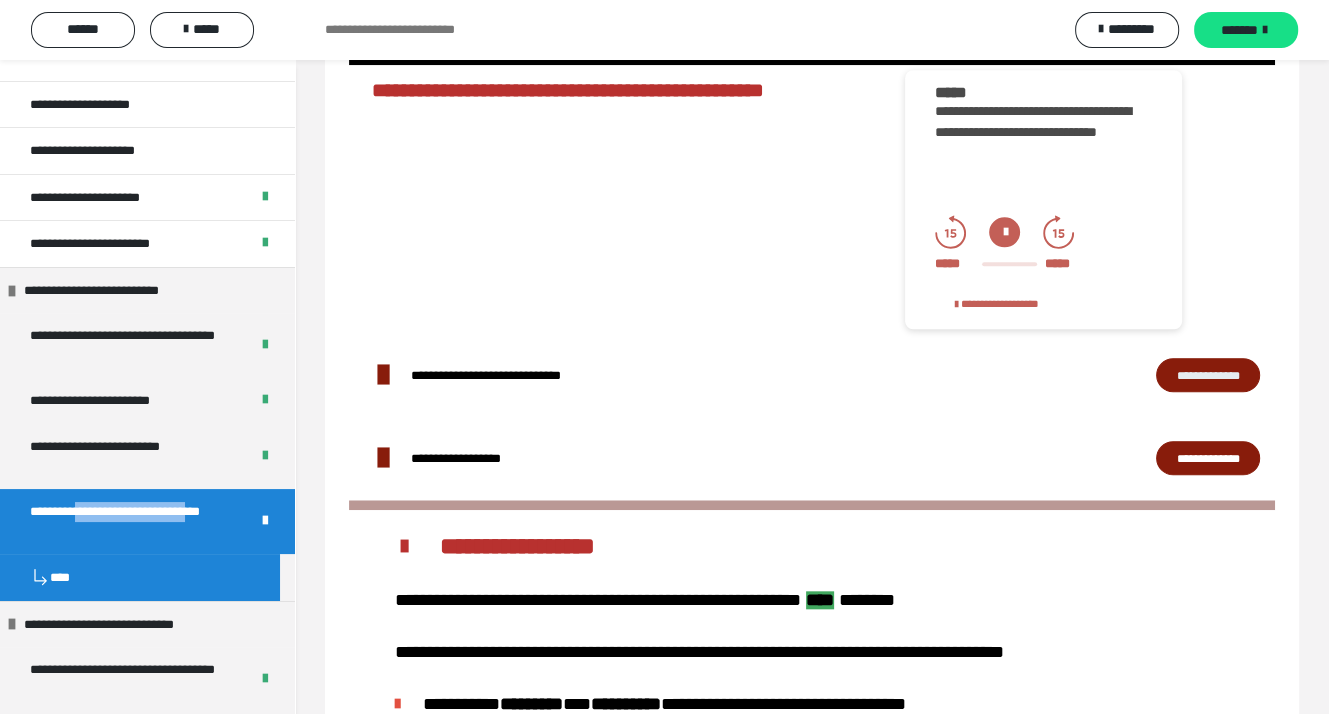 scroll, scrollTop: 1626, scrollLeft: 0, axis: vertical 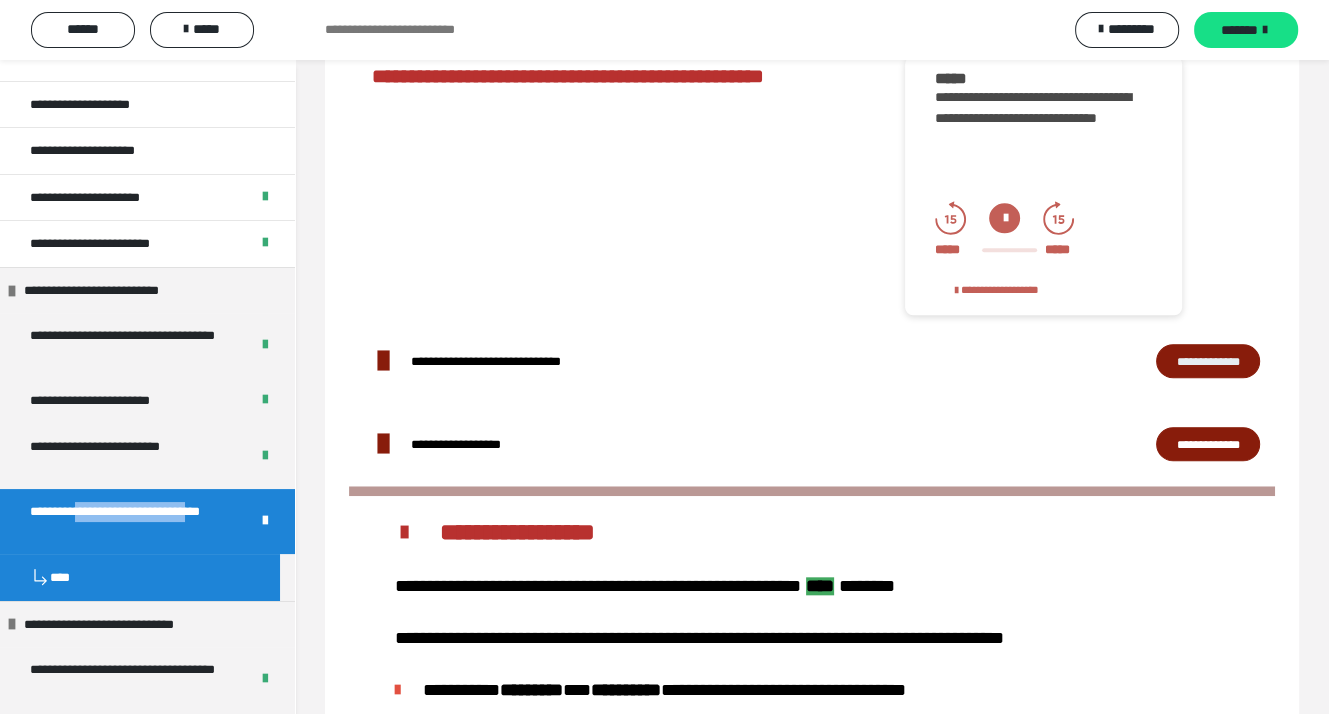 click on "**********" at bounding box center (1208, 444) 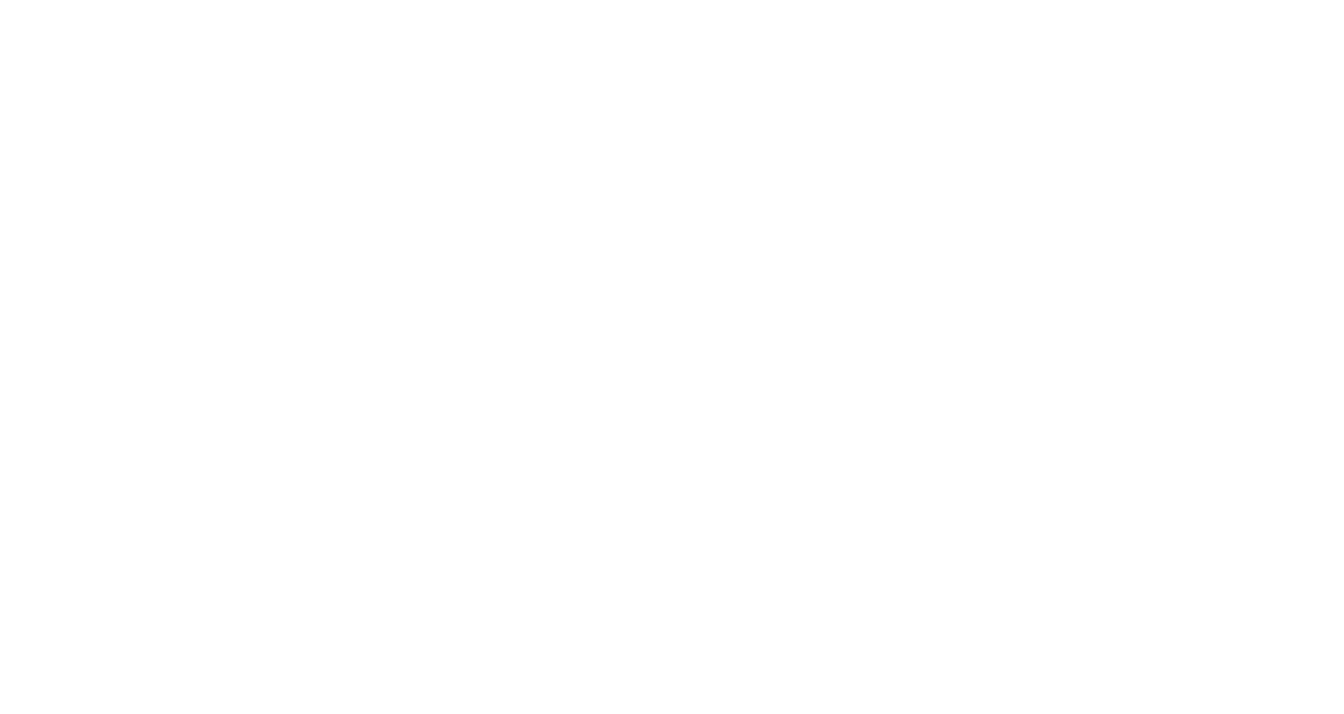 scroll, scrollTop: 0, scrollLeft: 0, axis: both 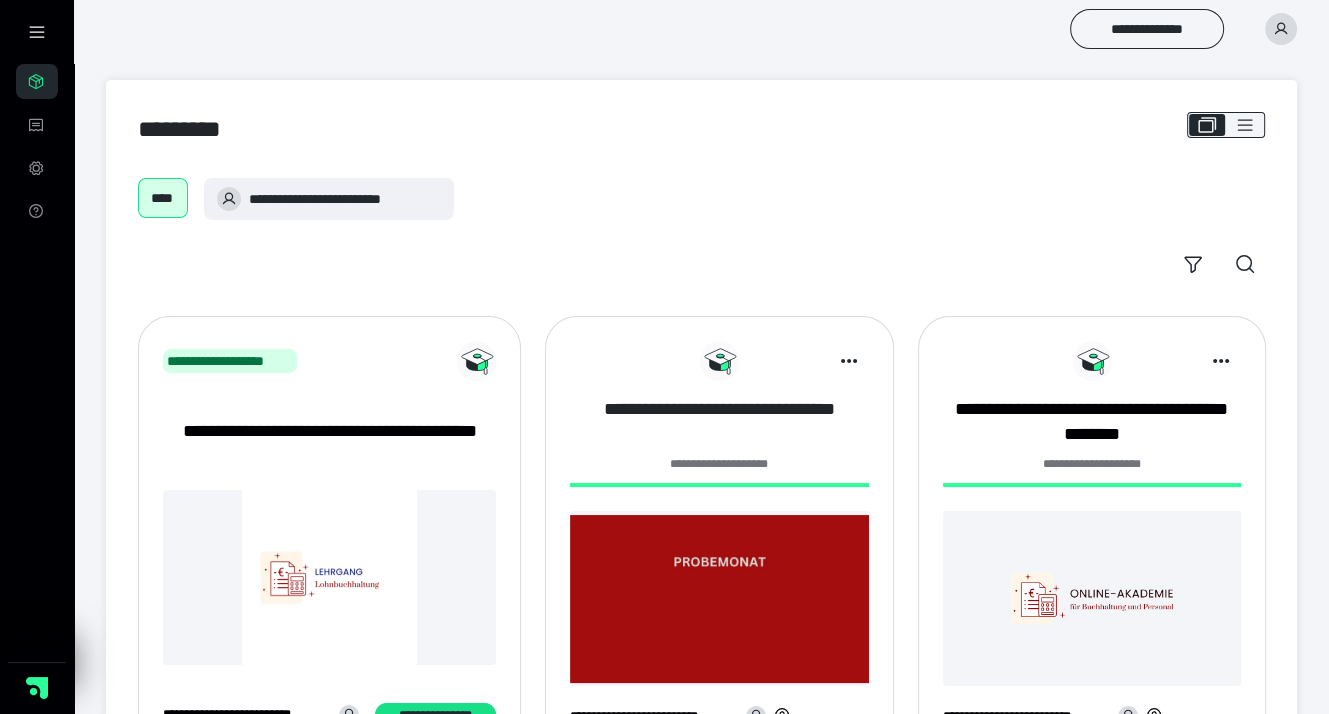 click on "**********" at bounding box center [719, 422] 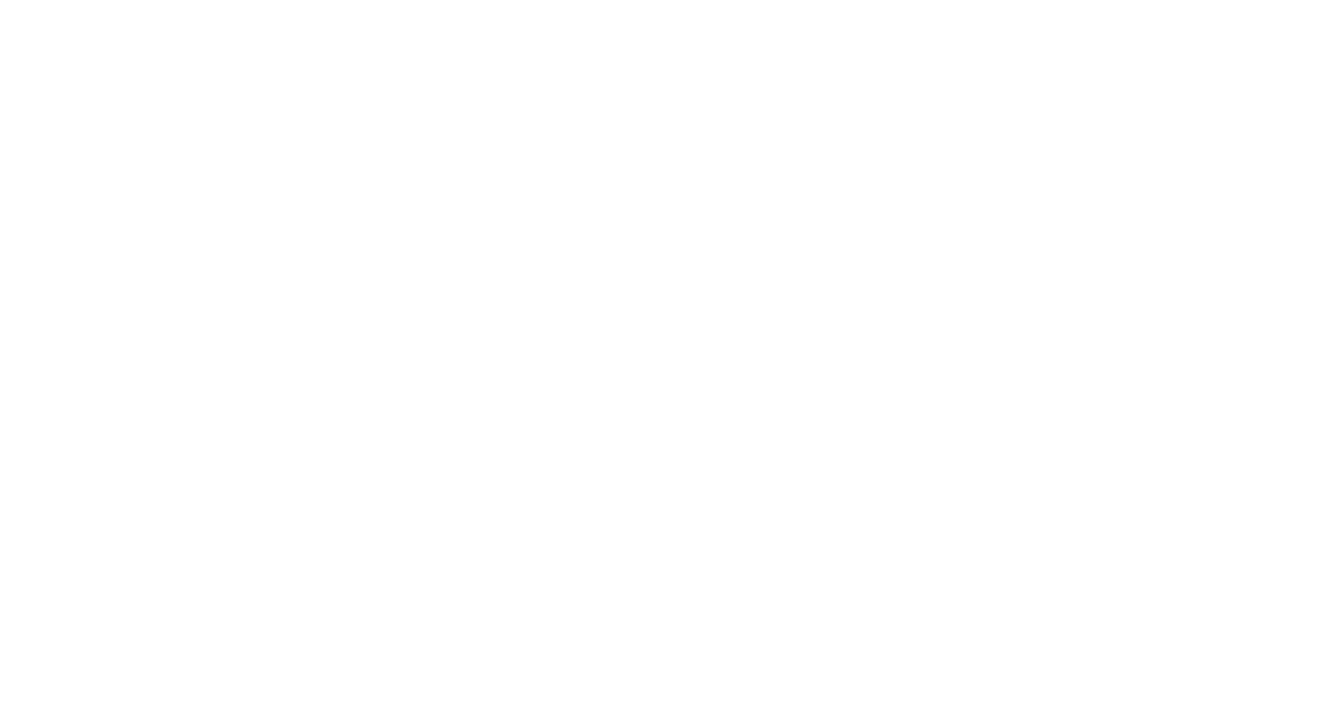 scroll, scrollTop: 0, scrollLeft: 0, axis: both 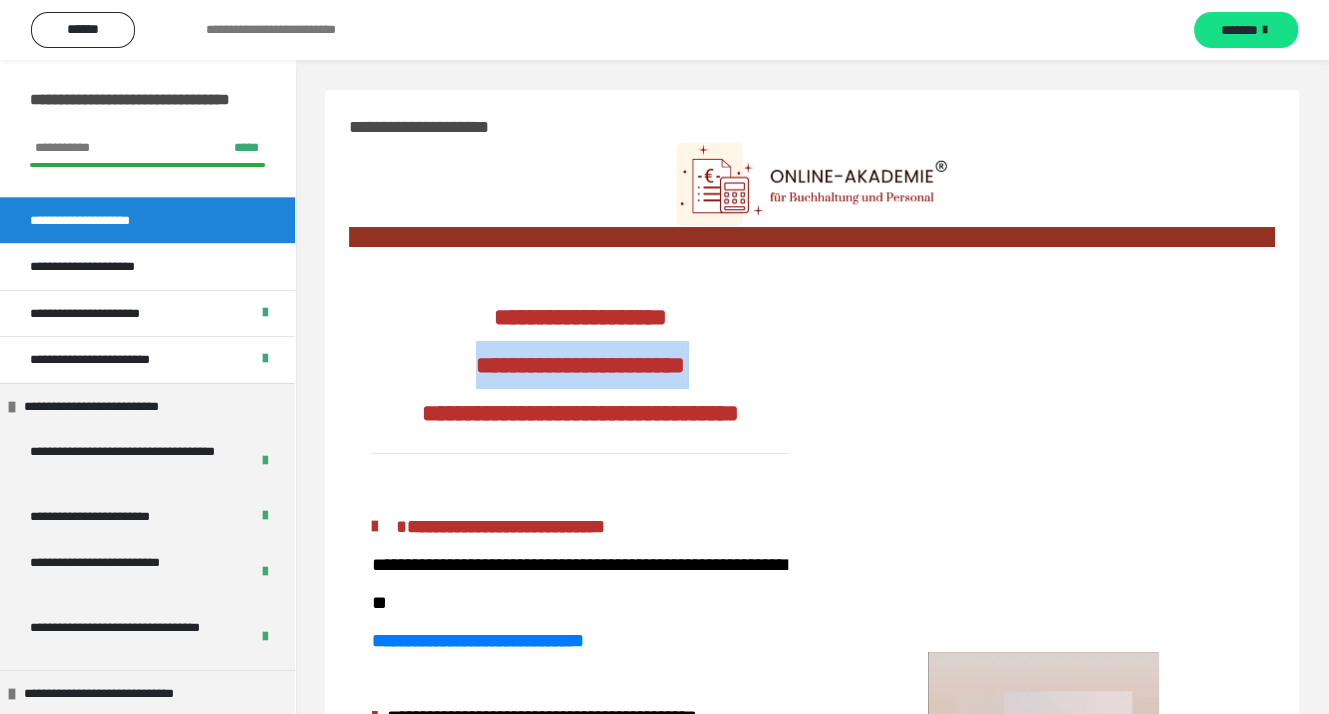 drag, startPoint x: 296, startPoint y: 348, endPoint x: 306, endPoint y: 405, distance: 57.870544 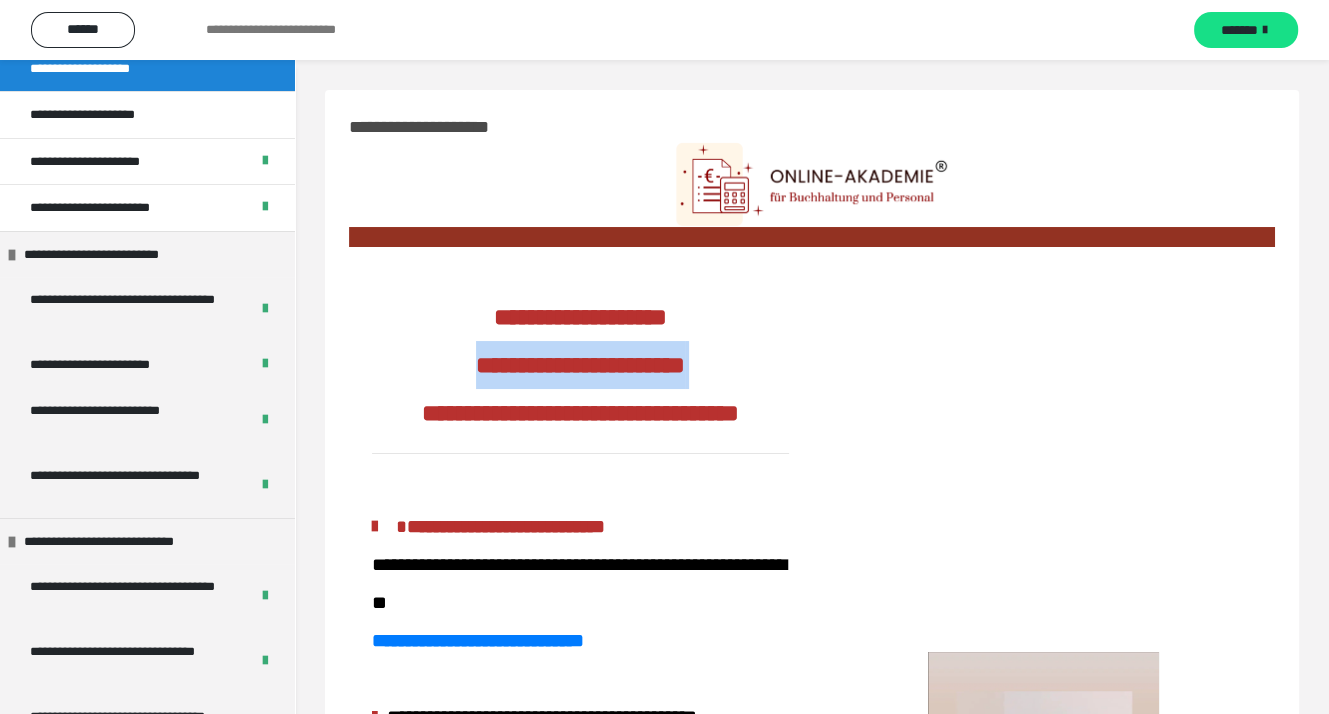 scroll, scrollTop: 171, scrollLeft: 0, axis: vertical 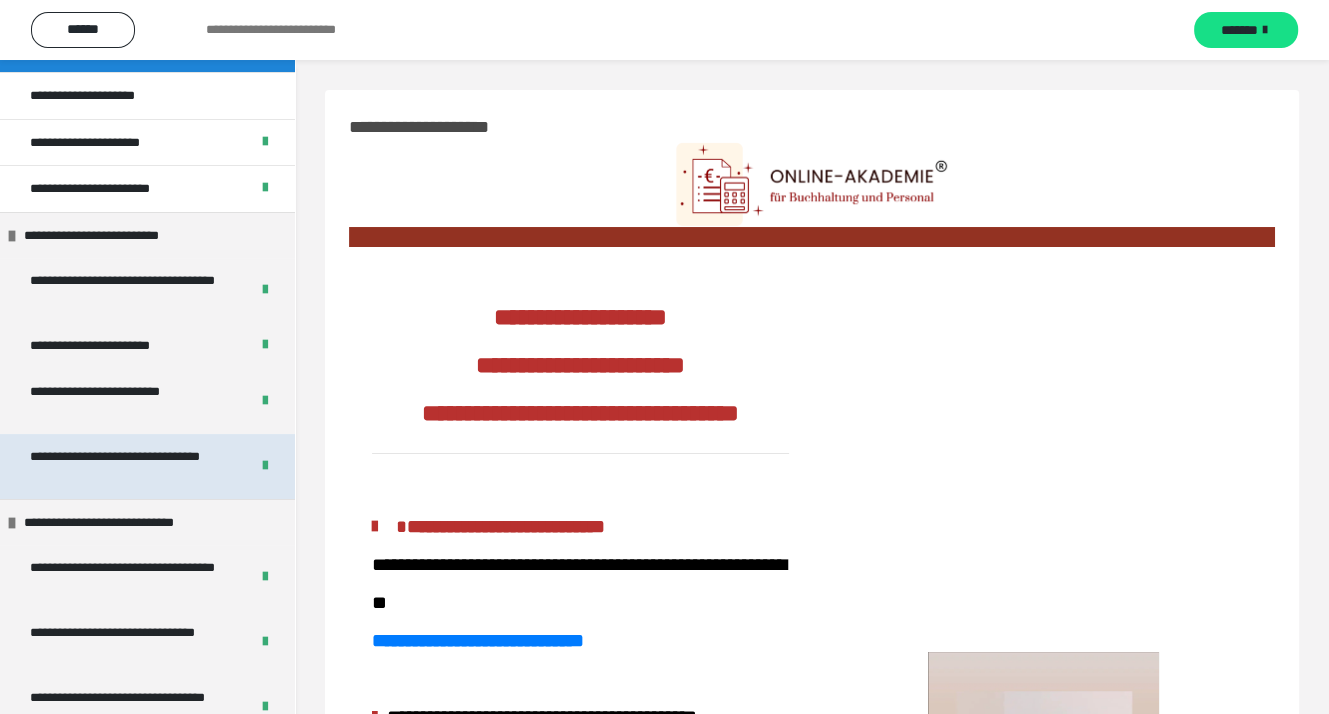 click on "**********" at bounding box center [124, 466] 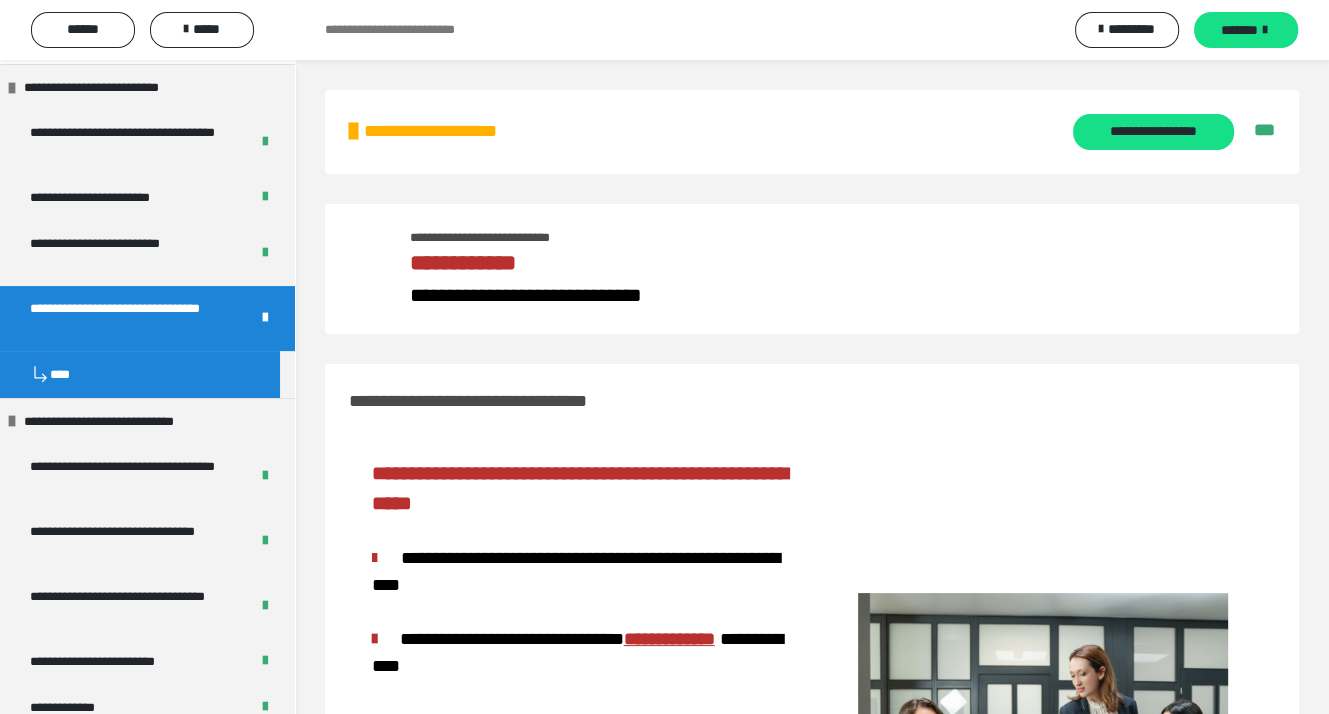 scroll, scrollTop: 331, scrollLeft: 0, axis: vertical 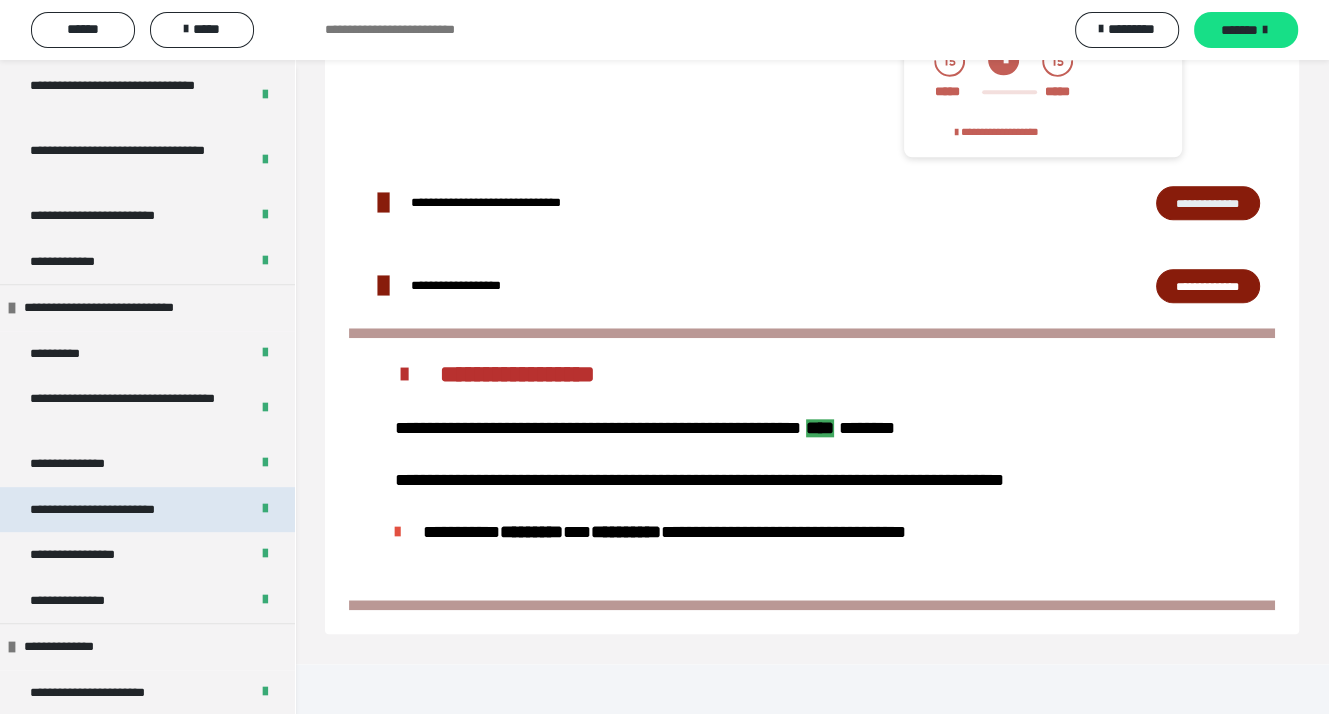 click on "**********" at bounding box center [115, 510] 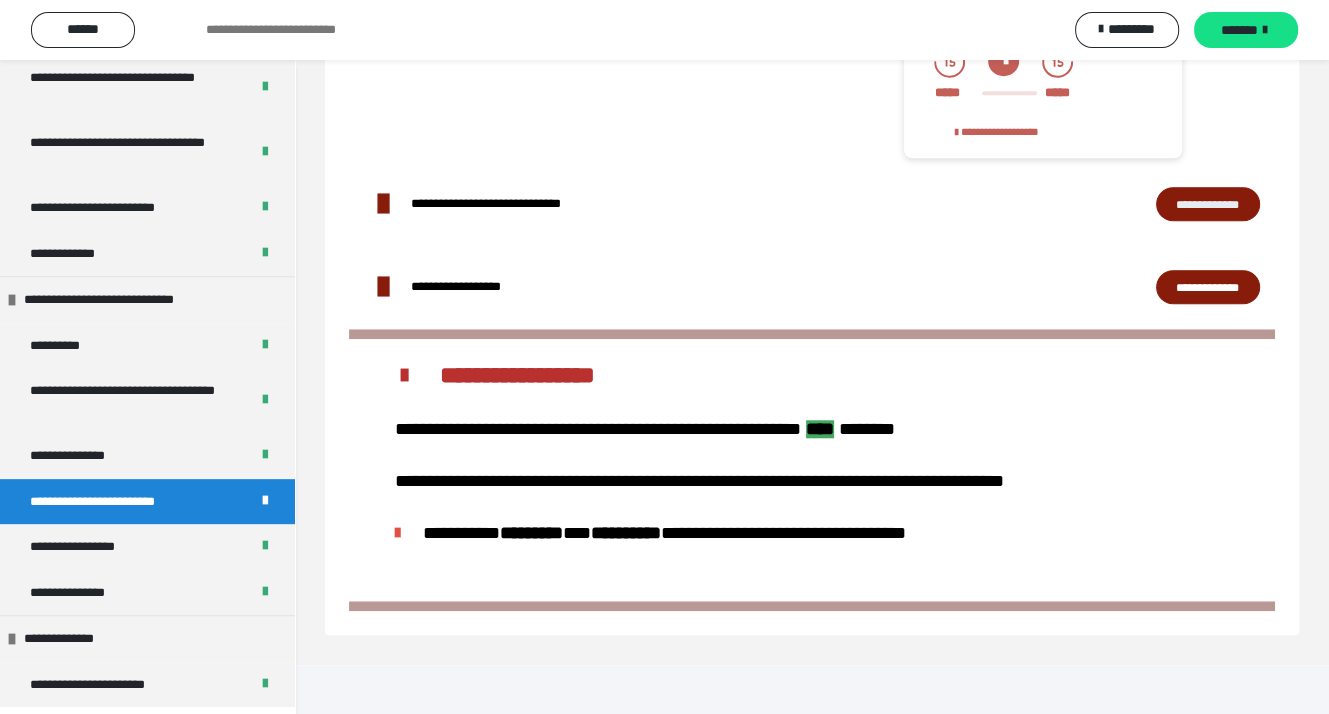 scroll, scrollTop: 718, scrollLeft: 0, axis: vertical 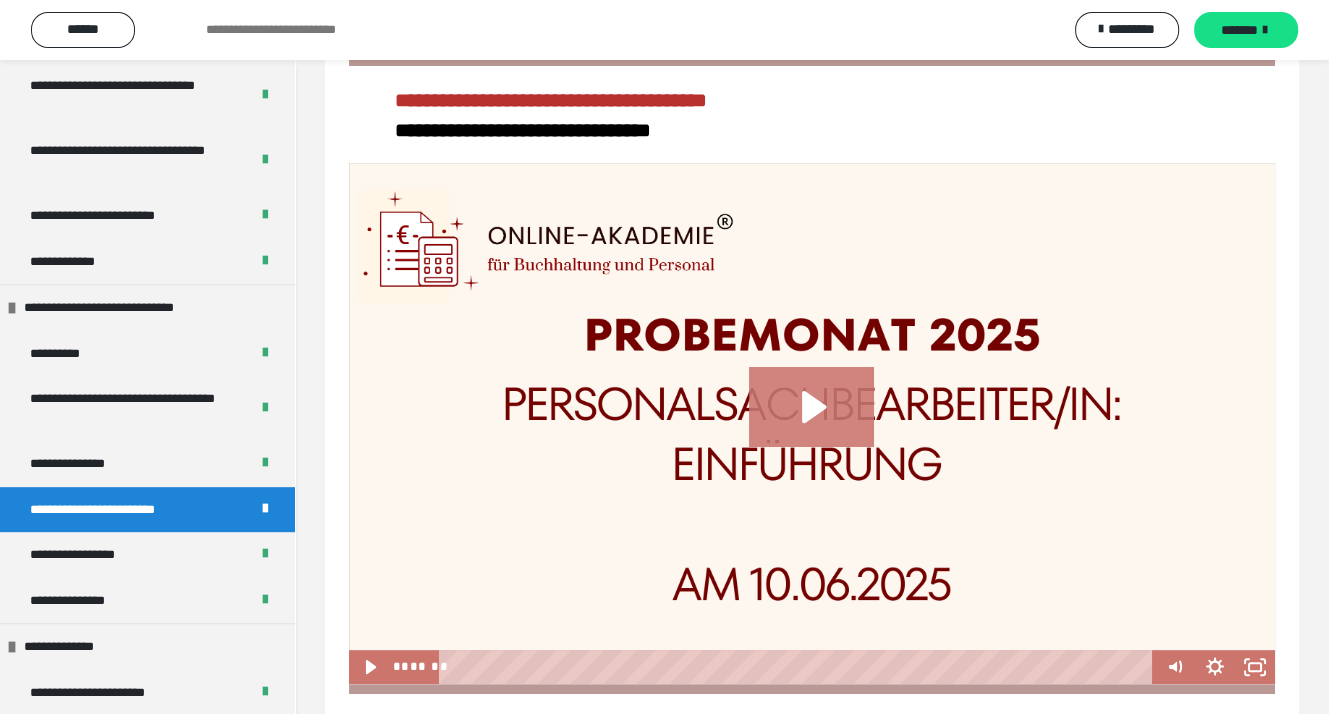 click 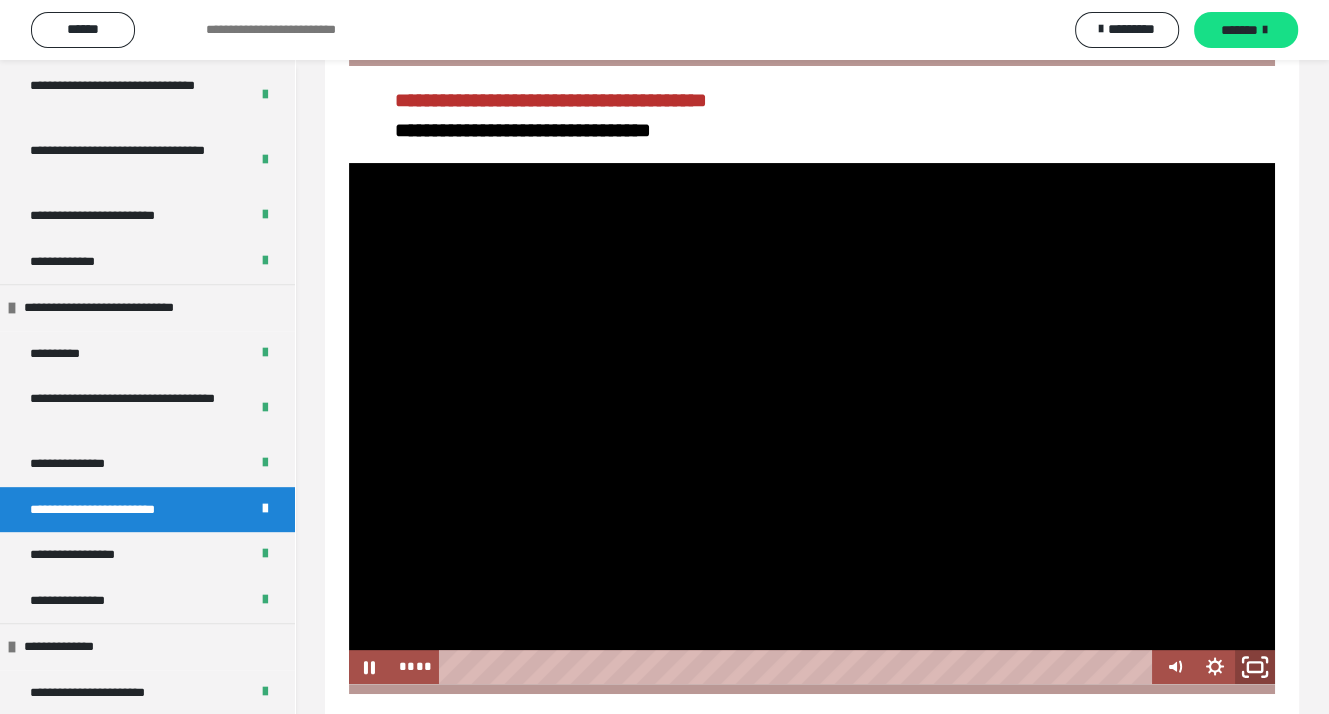 click 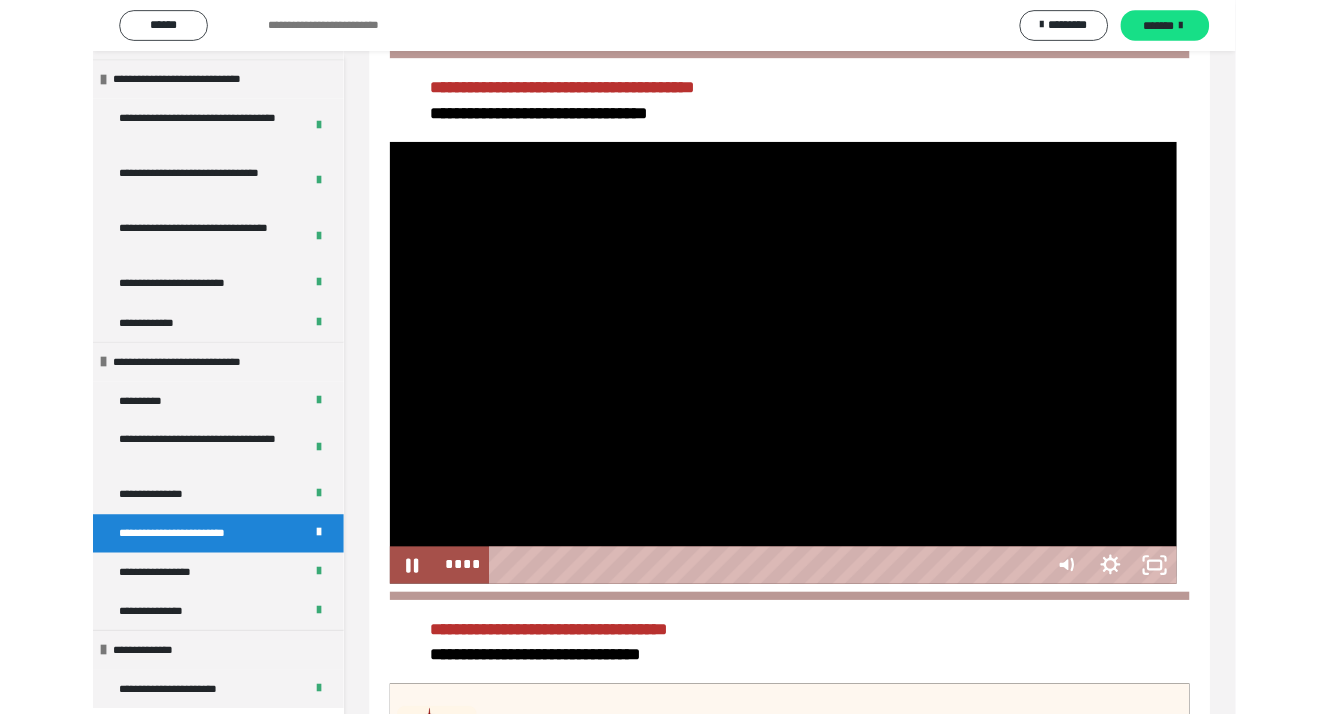 scroll, scrollTop: 596, scrollLeft: 0, axis: vertical 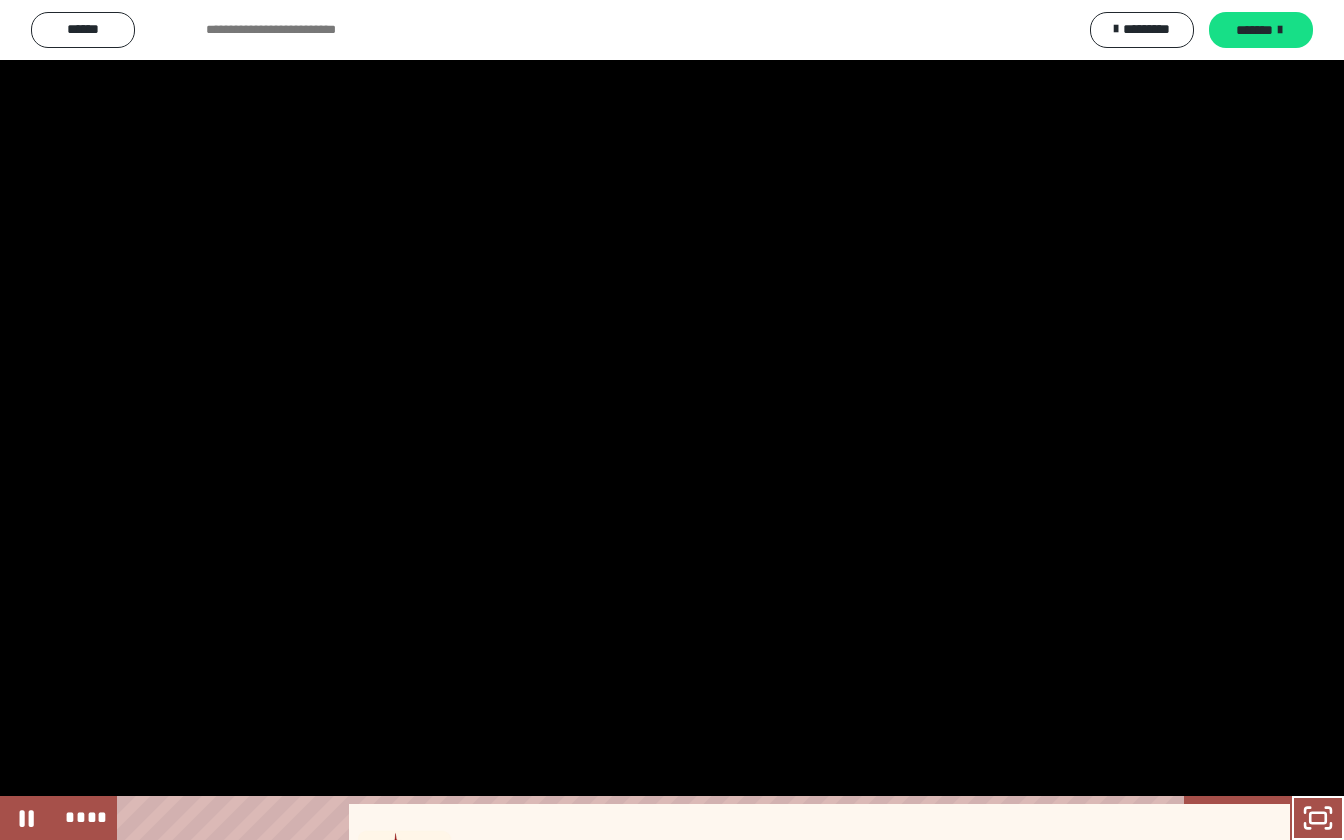 click at bounding box center [672, 420] 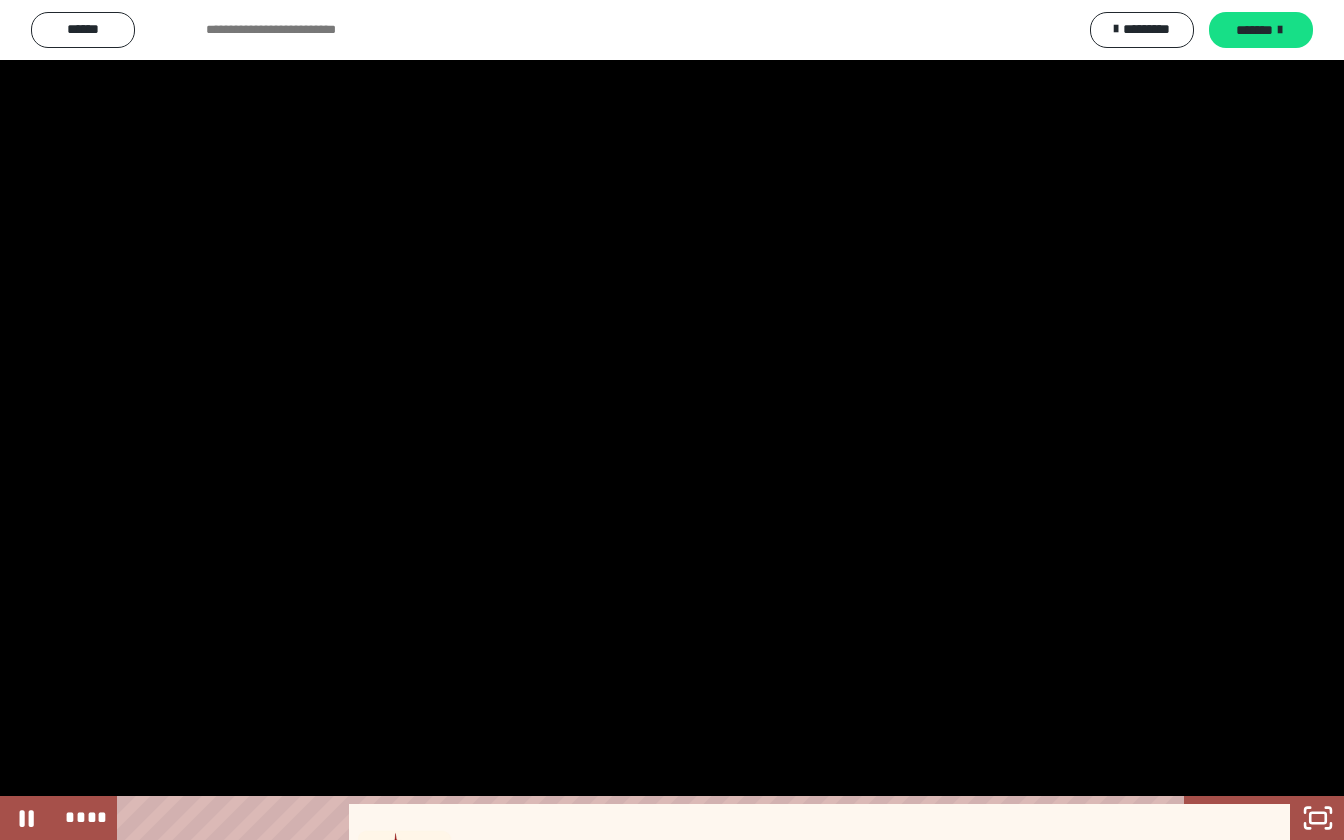 click at bounding box center (672, 420) 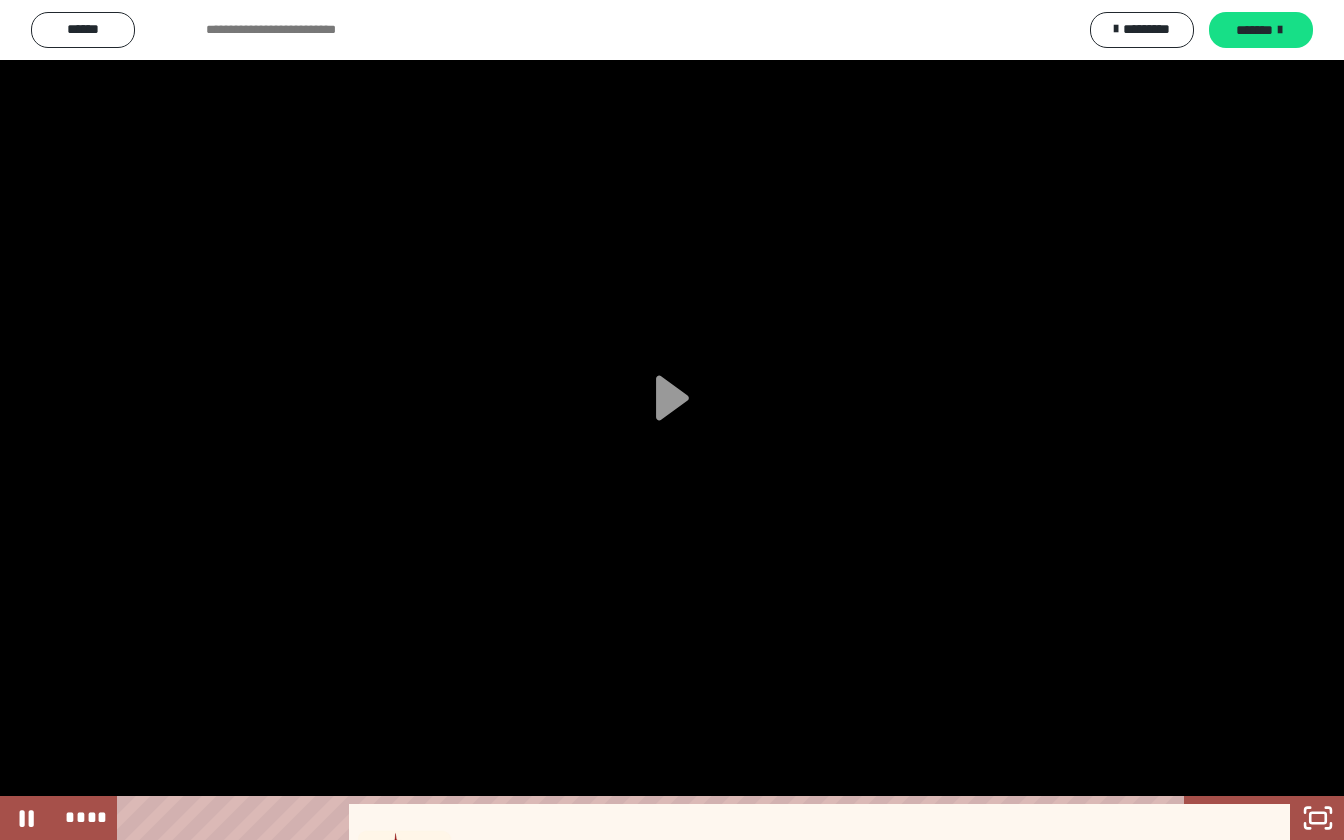 scroll, scrollTop: 718, scrollLeft: 0, axis: vertical 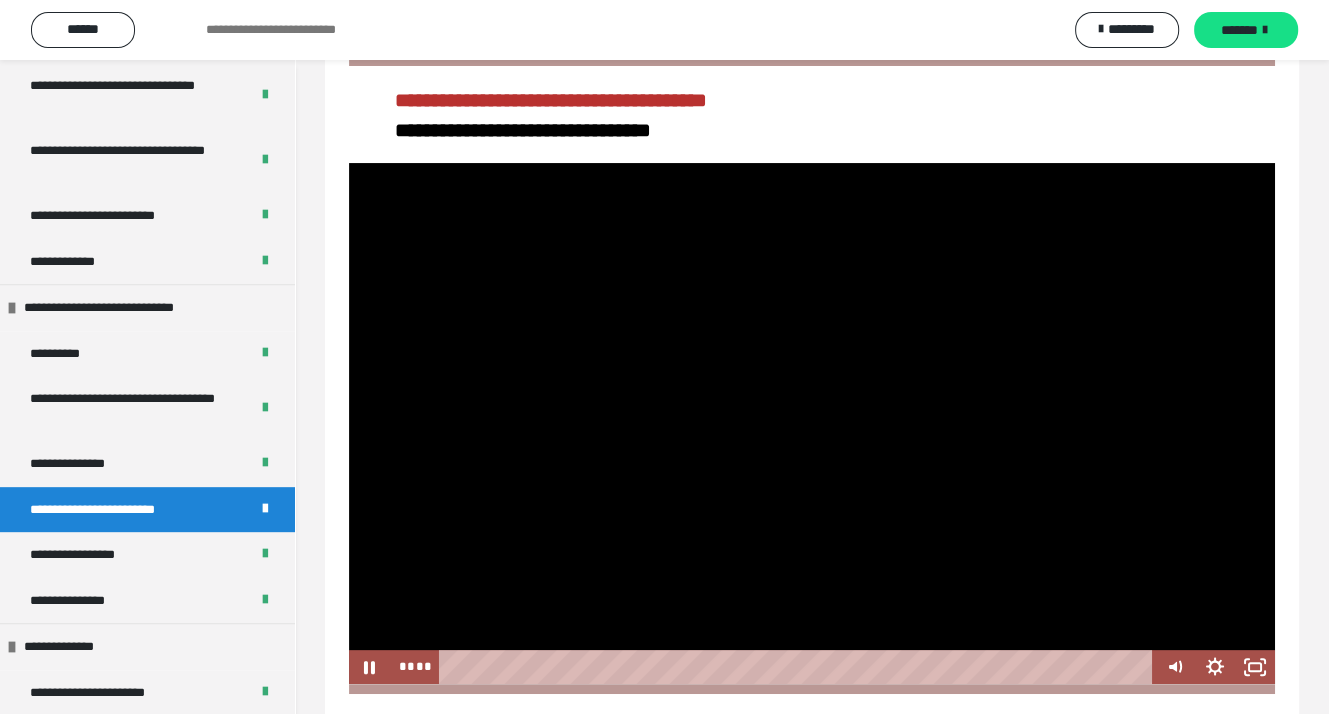 click at bounding box center [812, 423] 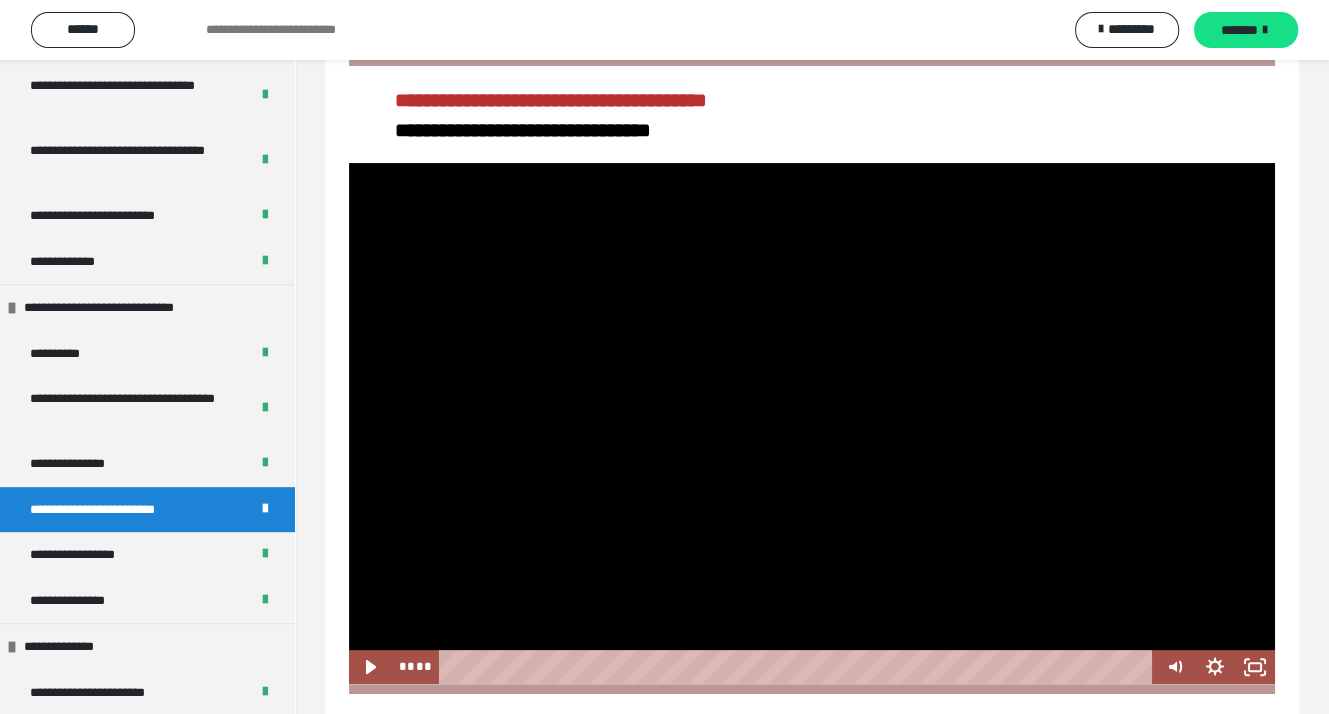 click at bounding box center [812, 423] 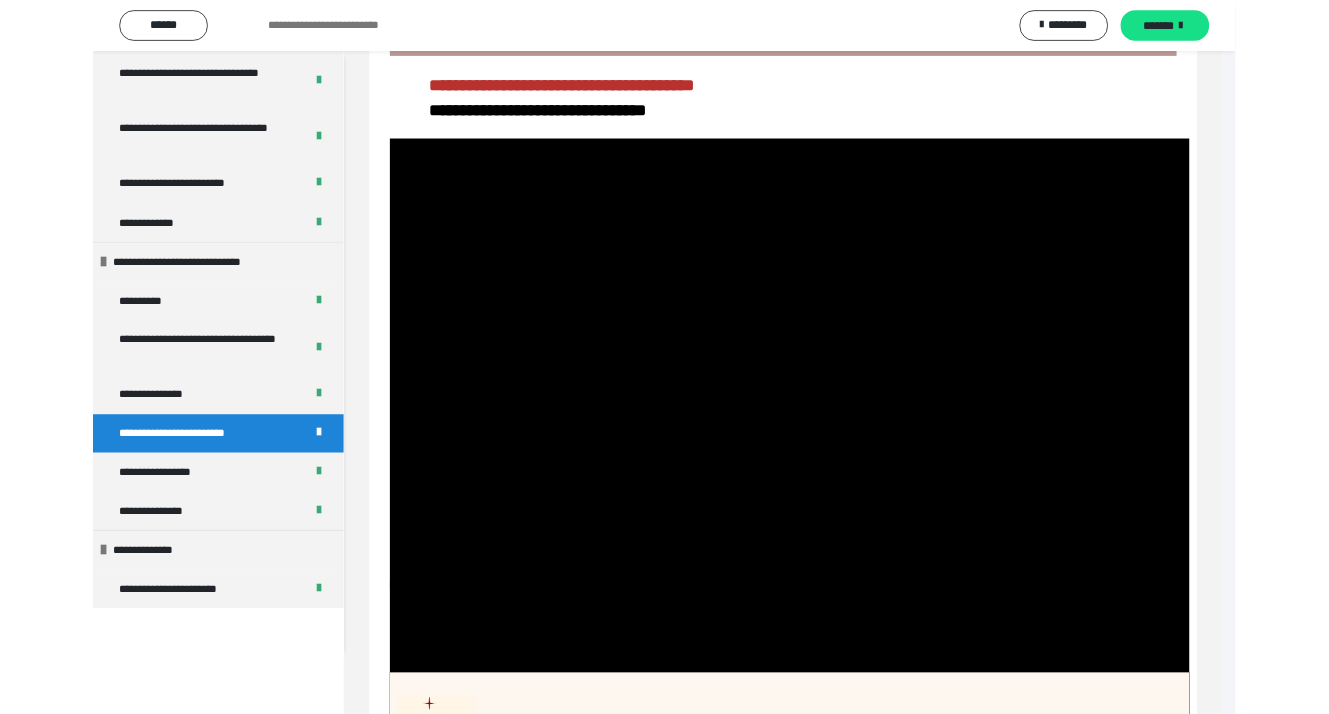scroll, scrollTop: 596, scrollLeft: 0, axis: vertical 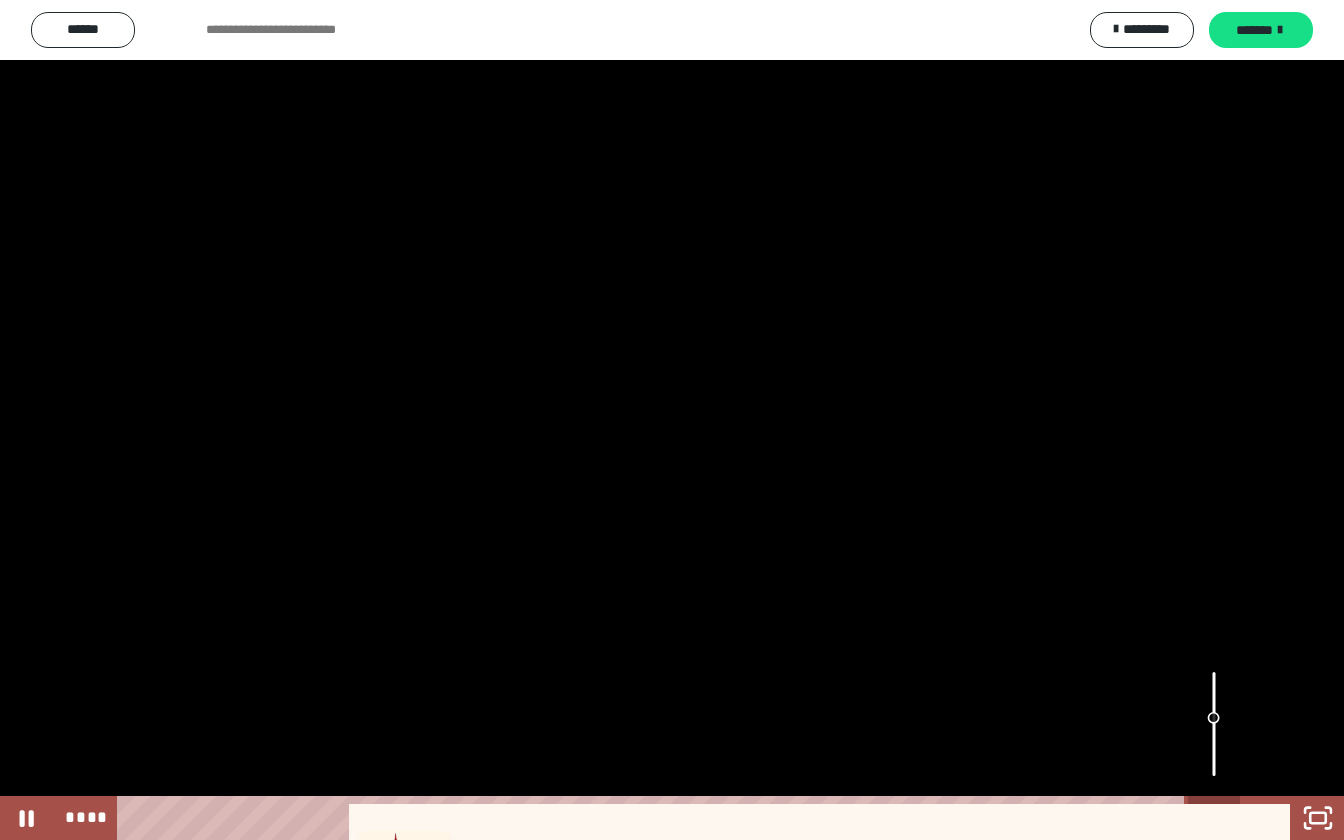 click 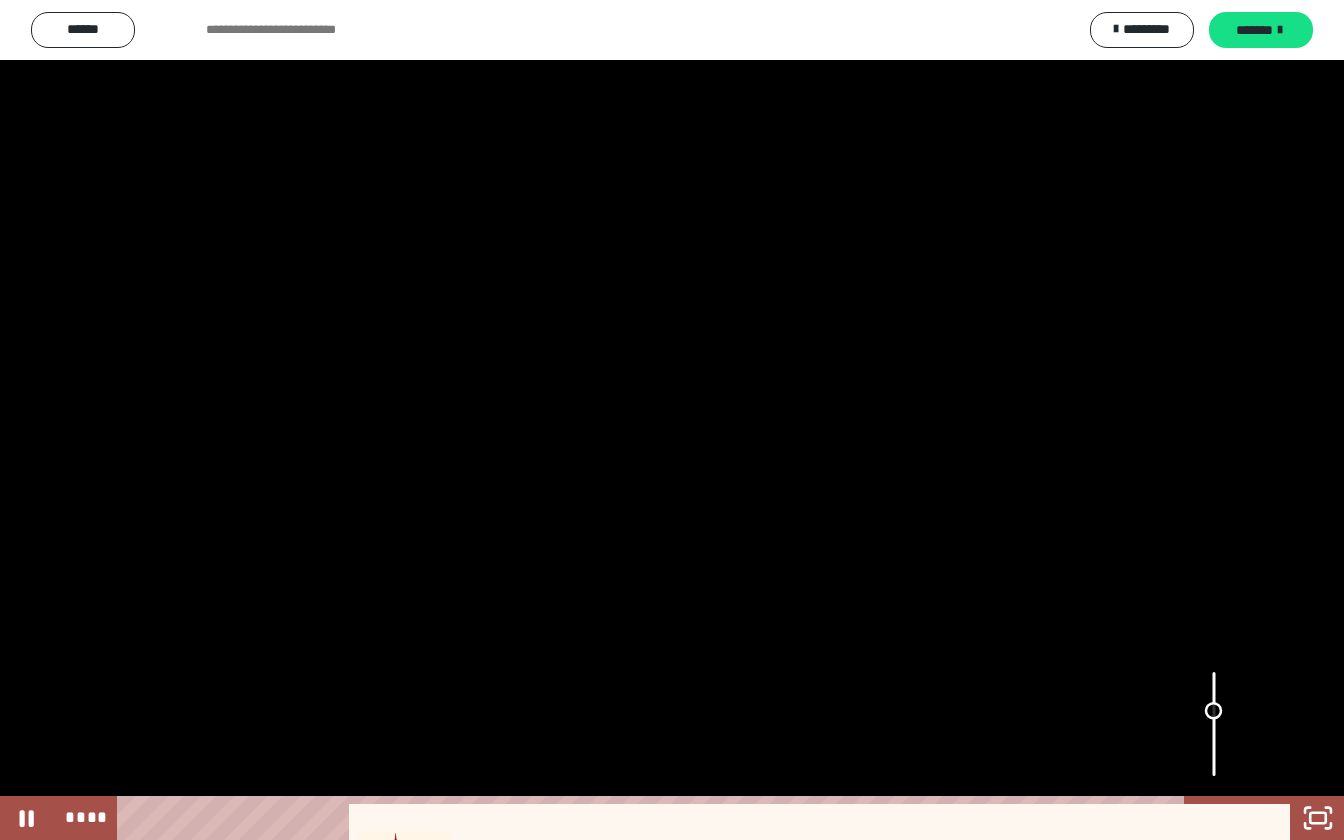drag, startPoint x: 1220, startPoint y: 777, endPoint x: 1208, endPoint y: 714, distance: 64.132675 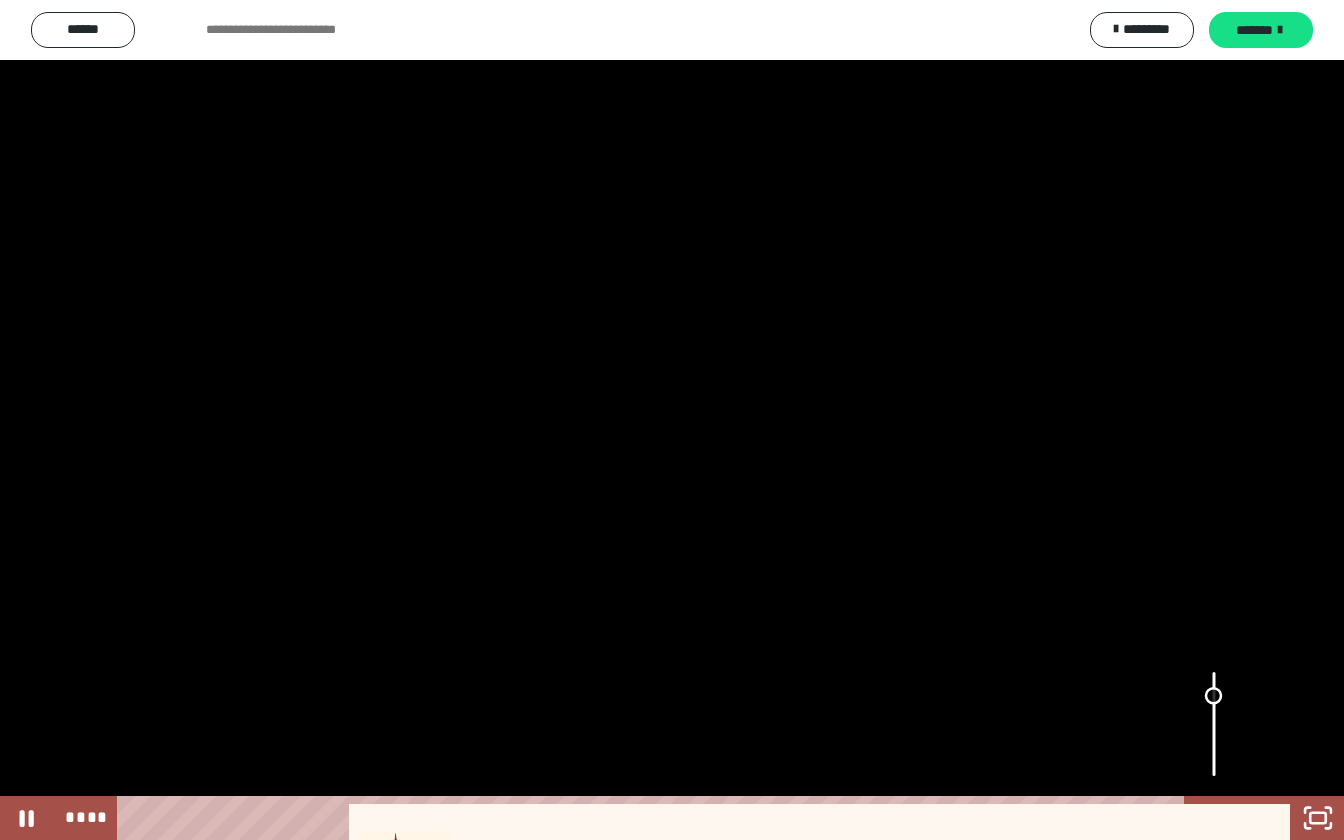 drag, startPoint x: 1213, startPoint y: 711, endPoint x: 1217, endPoint y: 696, distance: 15.524175 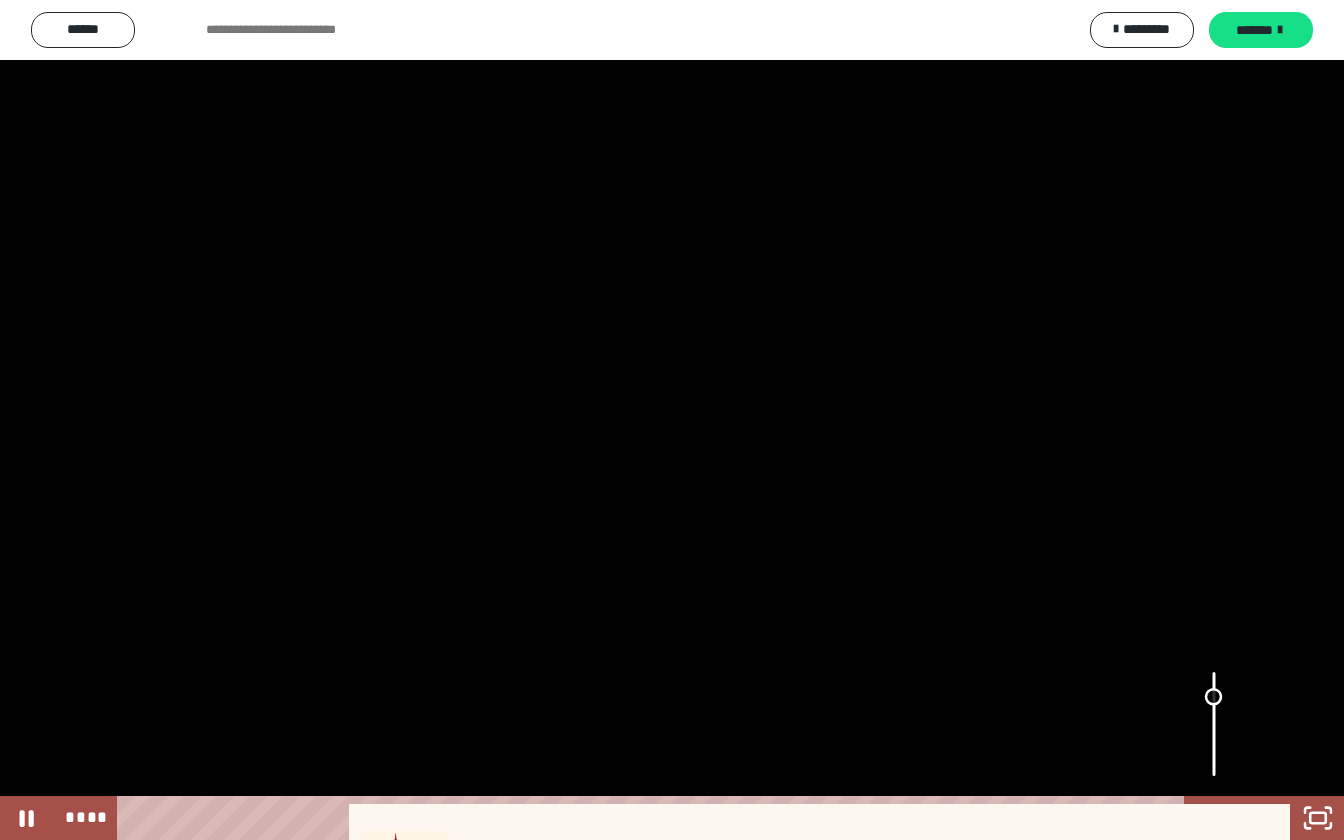 click at bounding box center (1213, 697) 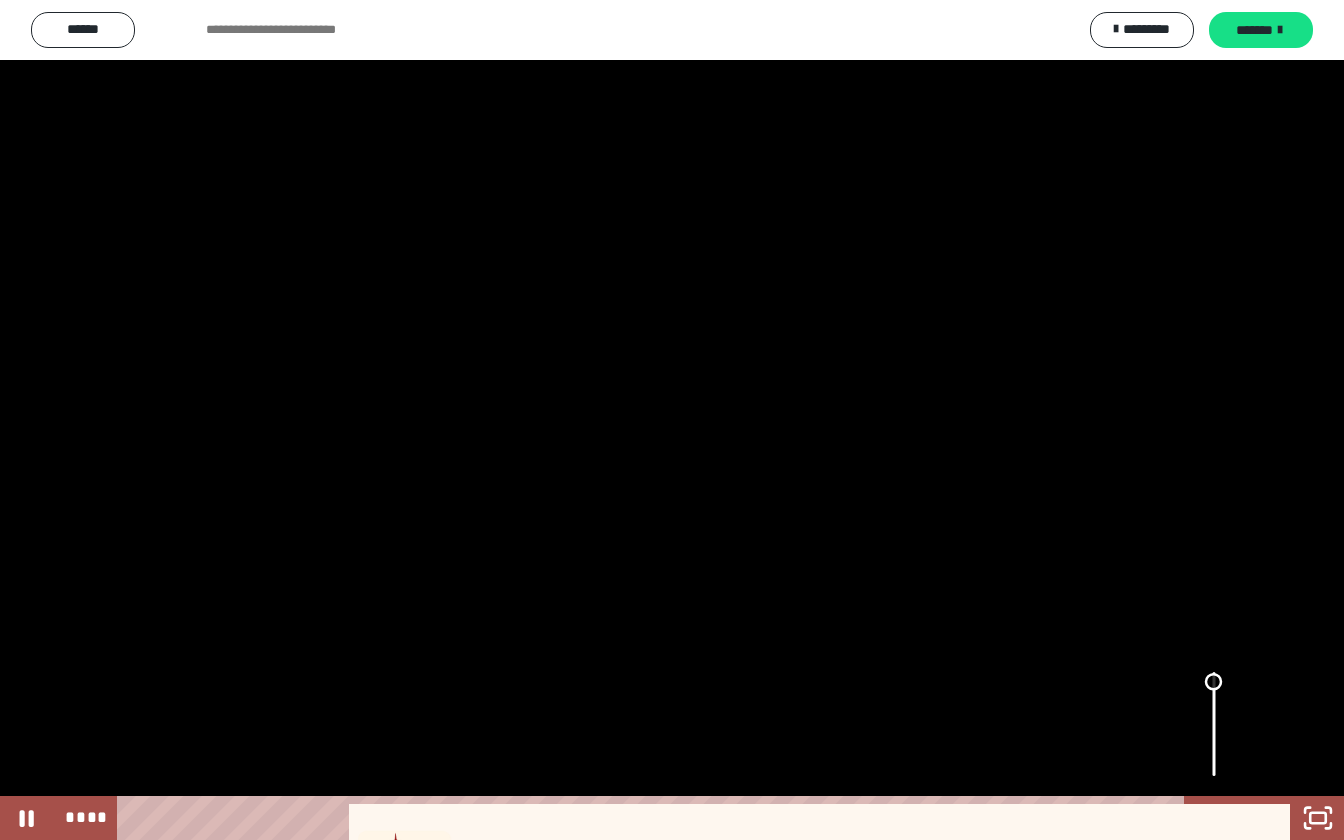 click at bounding box center [1214, 724] 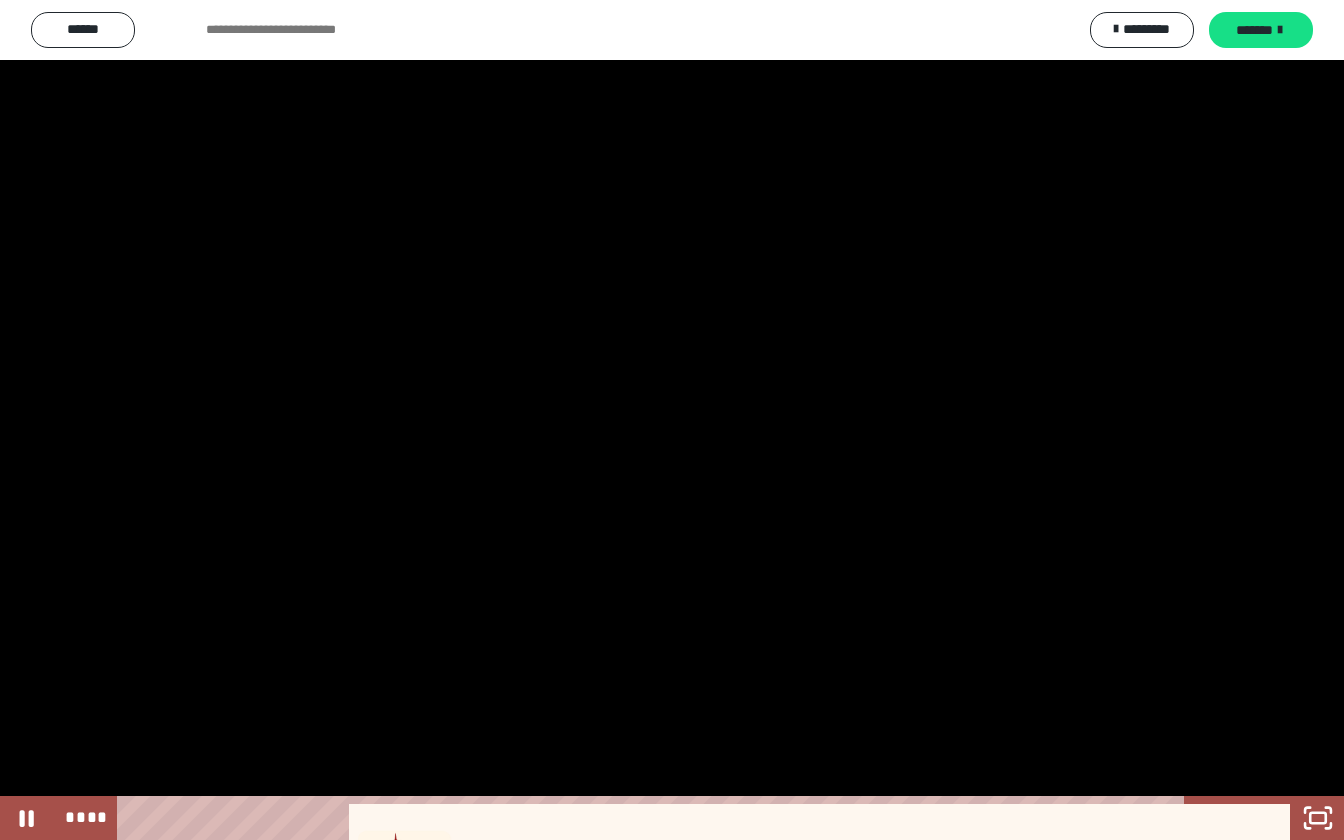 click at bounding box center (672, 420) 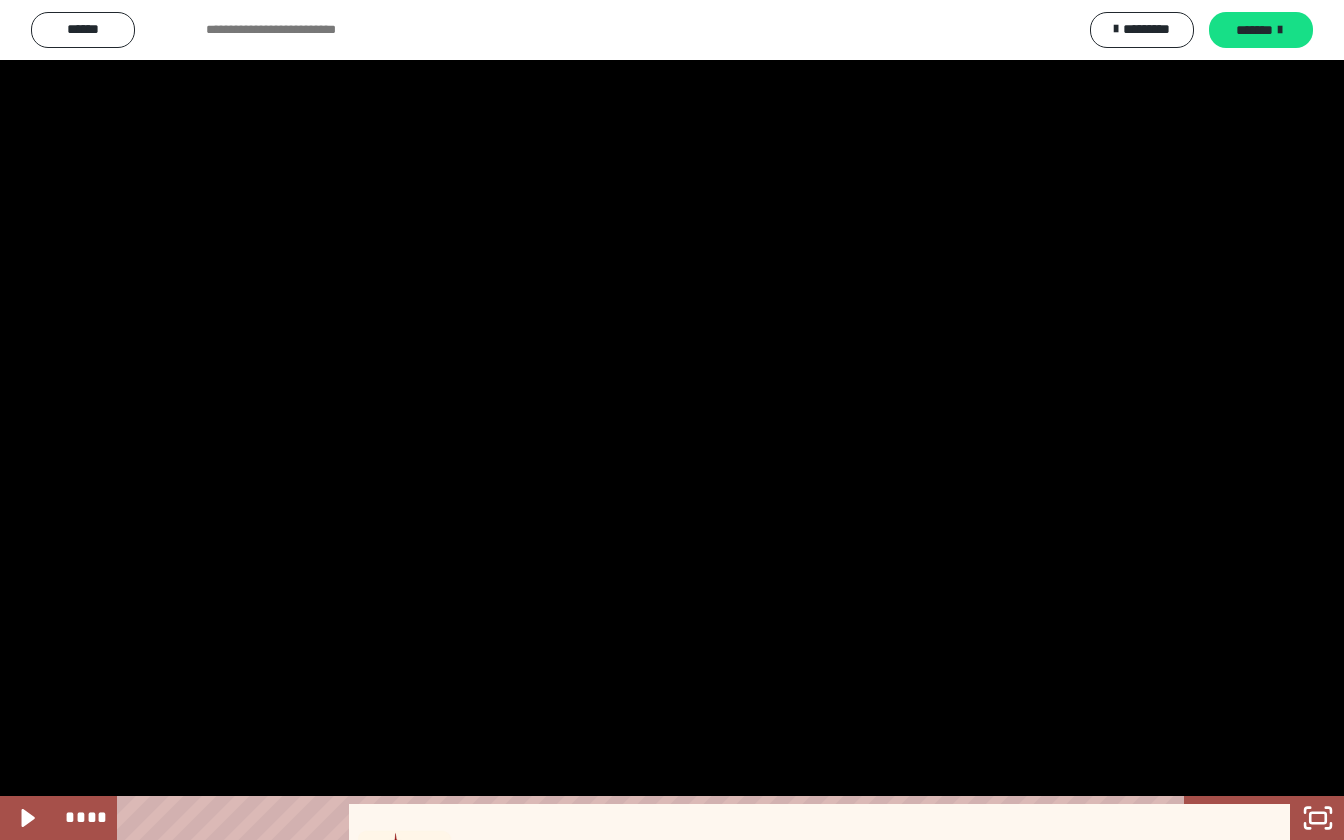 click at bounding box center [672, 420] 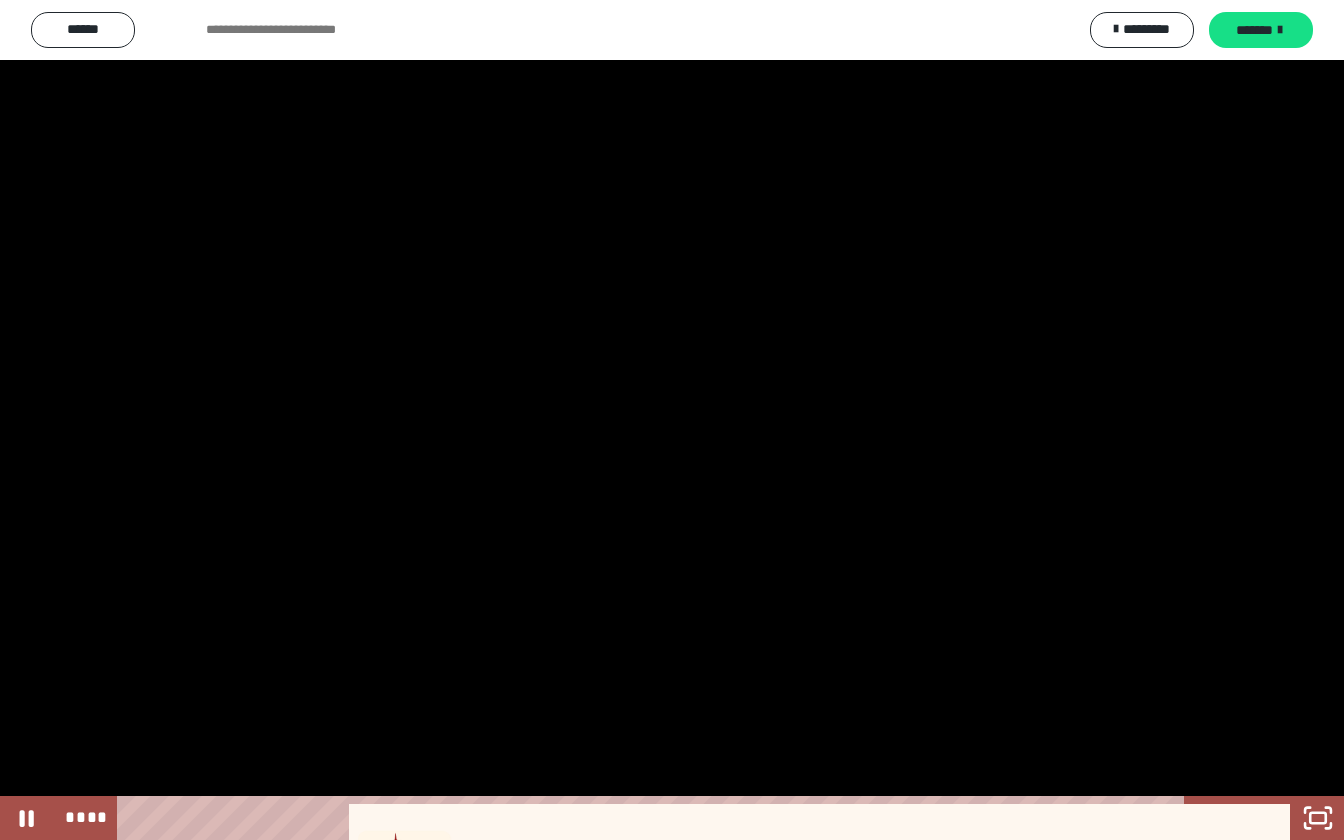 click at bounding box center (672, 420) 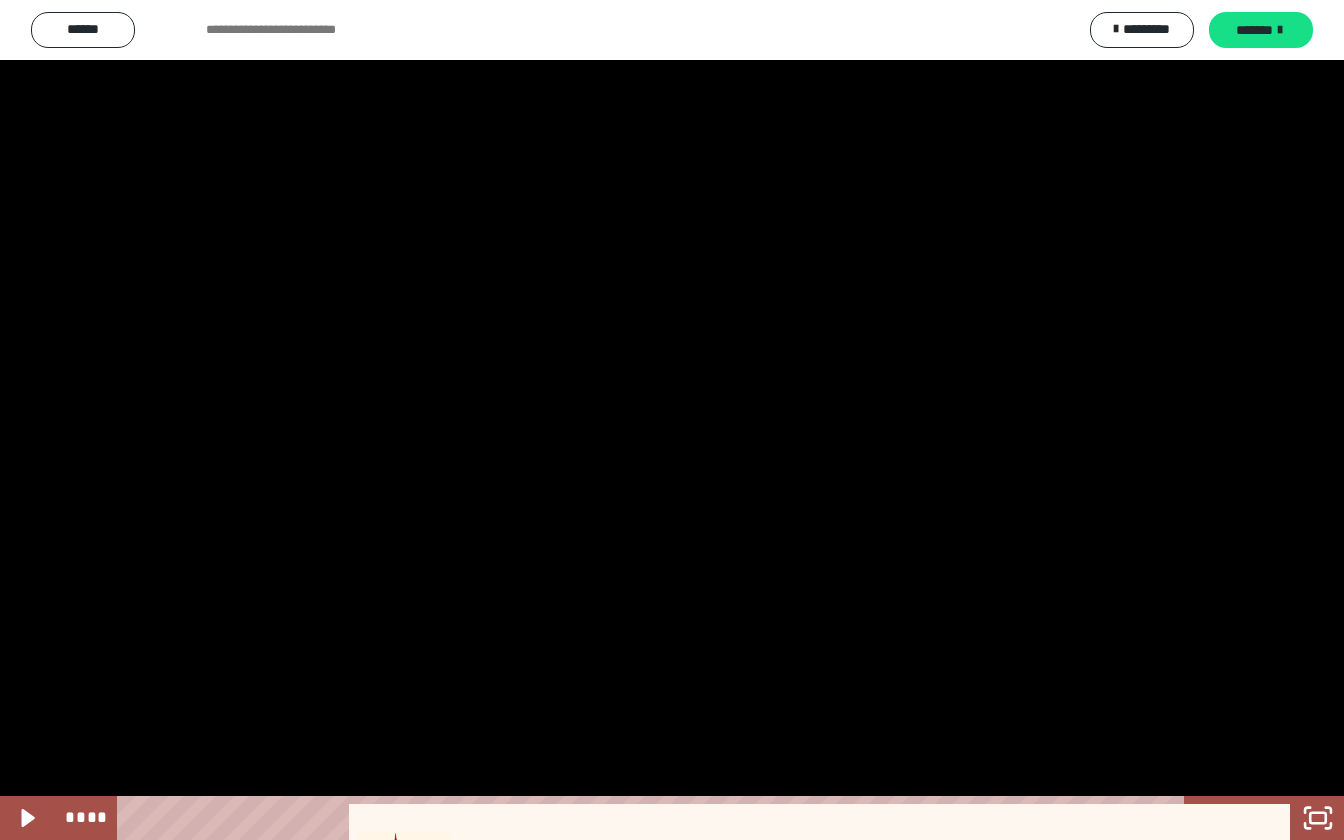 click at bounding box center [672, 420] 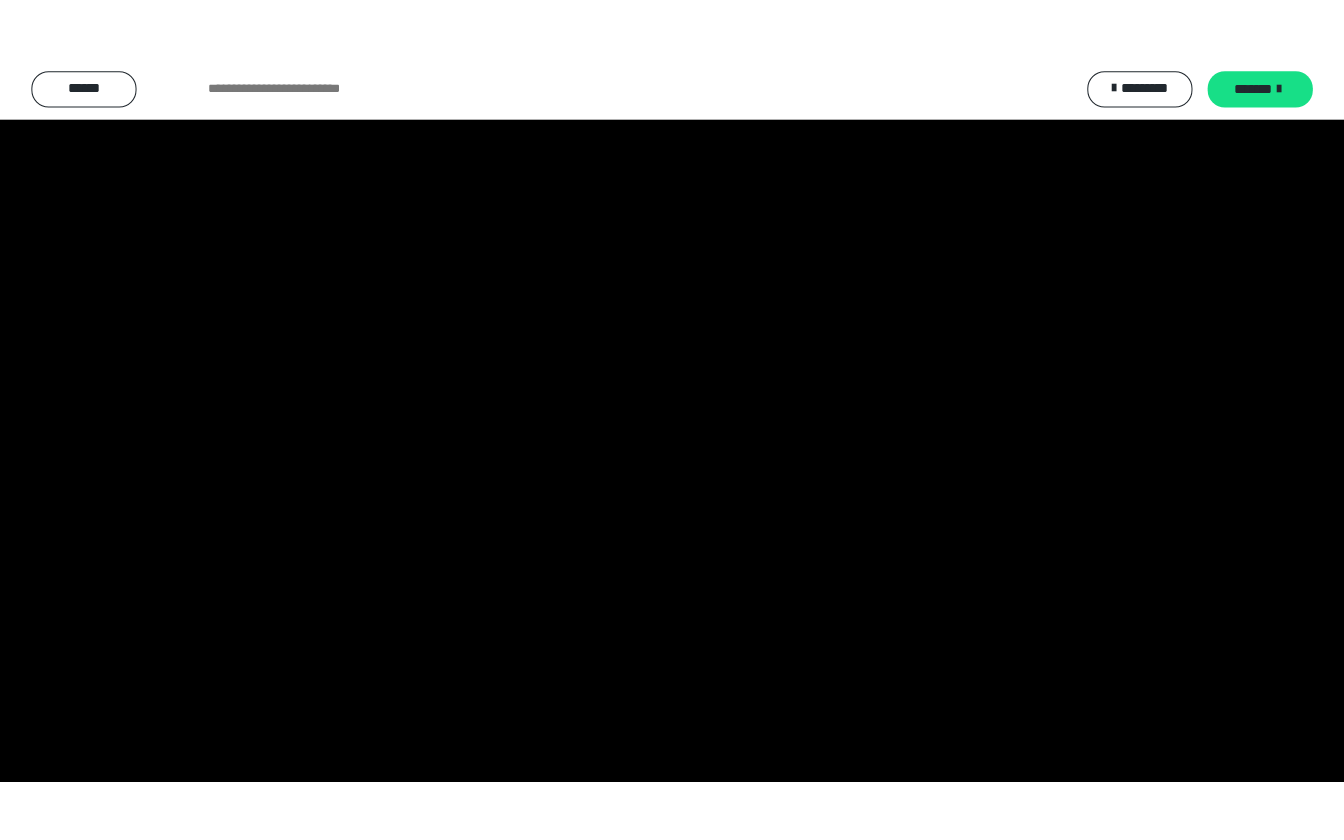 scroll, scrollTop: 718, scrollLeft: 0, axis: vertical 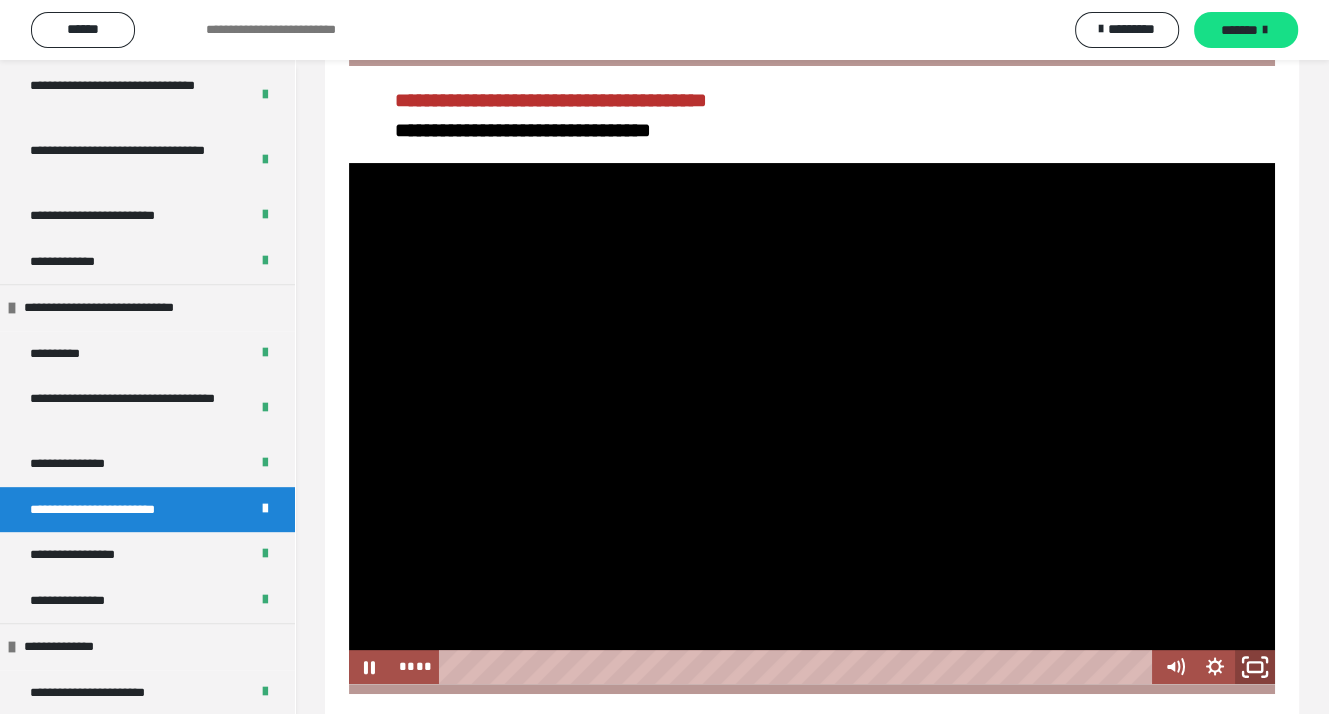 click 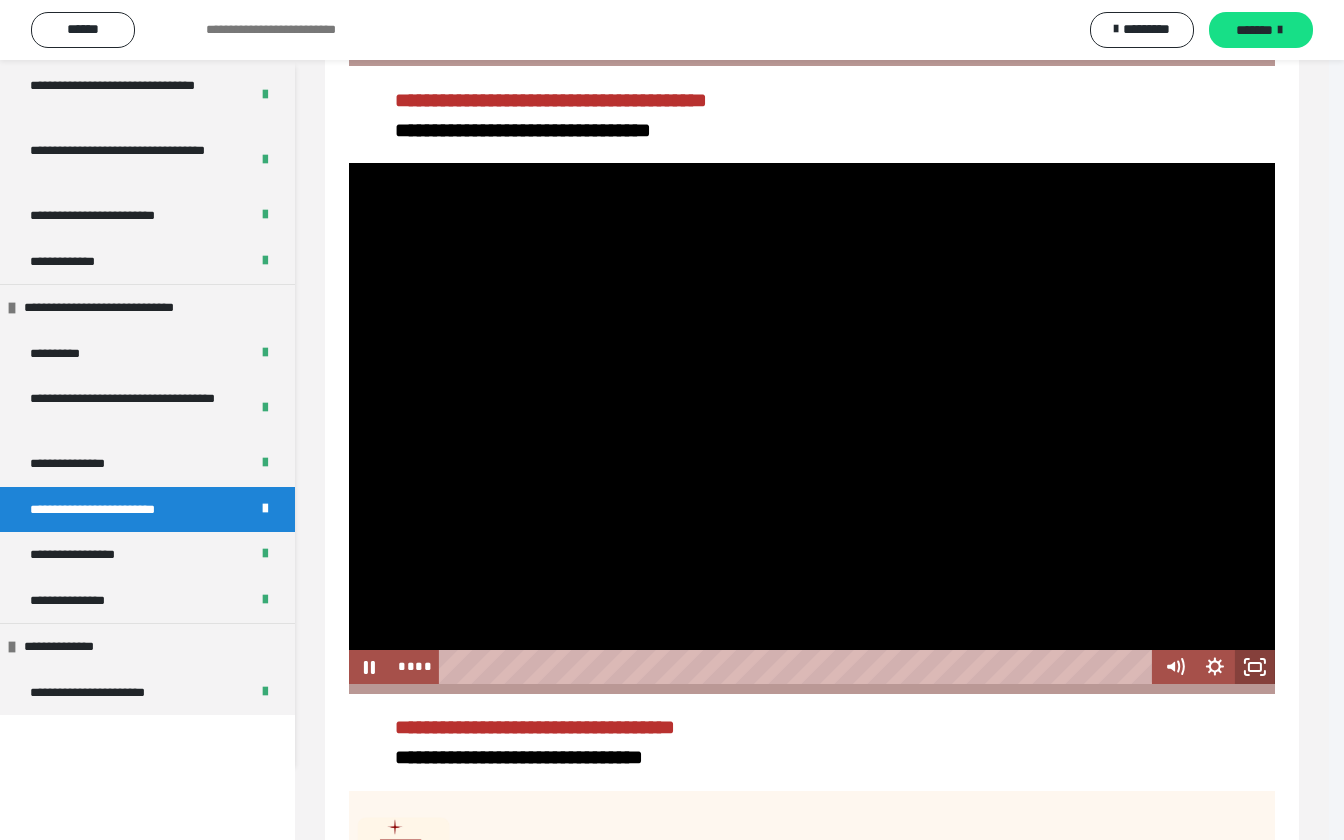 scroll, scrollTop: 596, scrollLeft: 0, axis: vertical 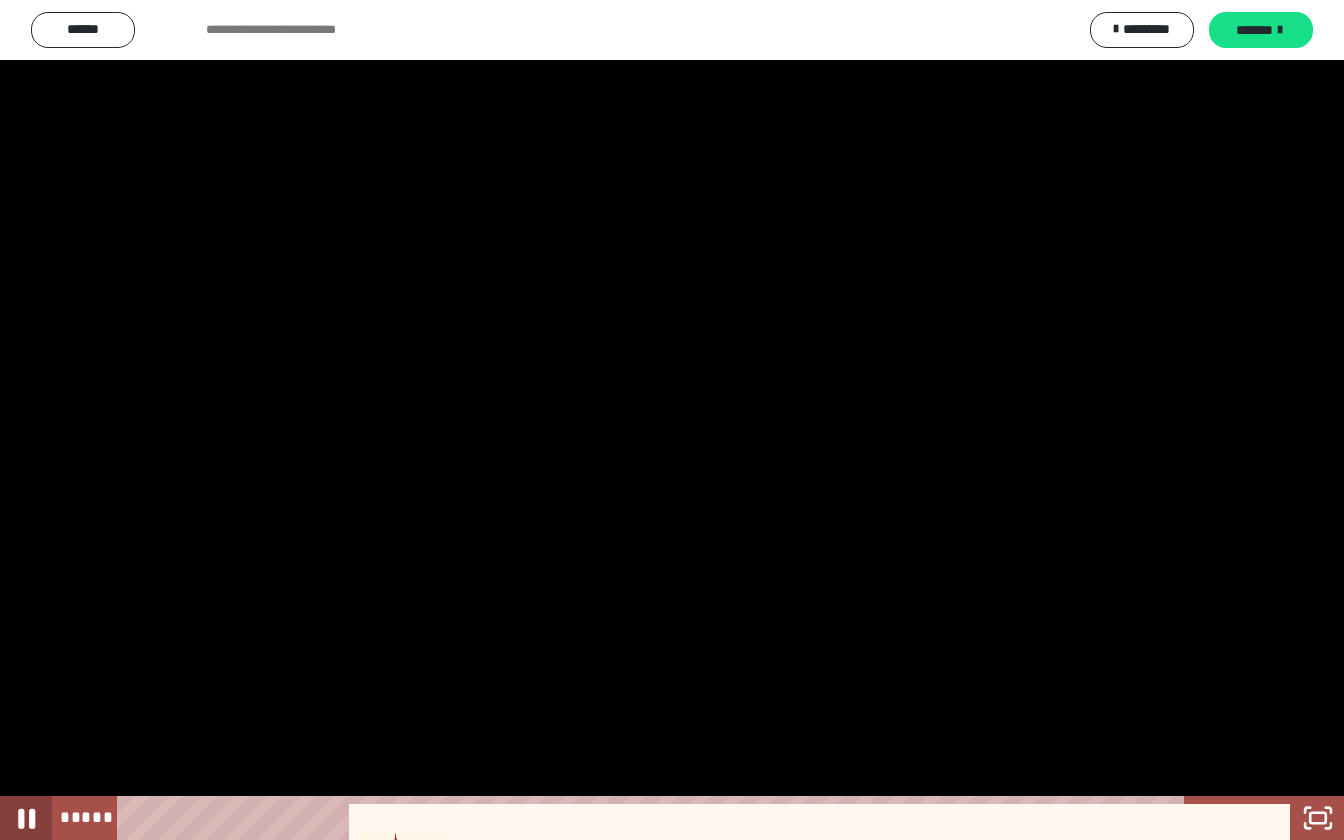 click 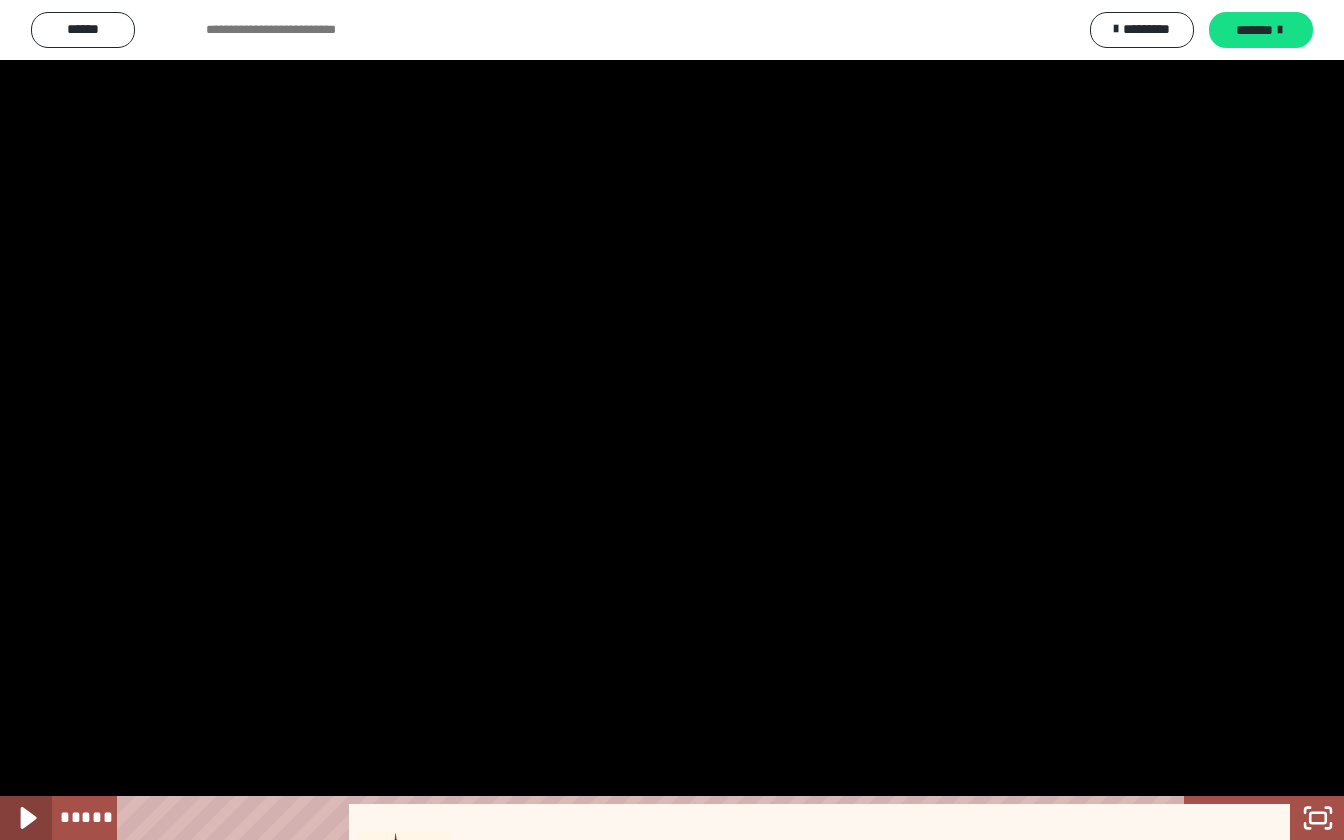click 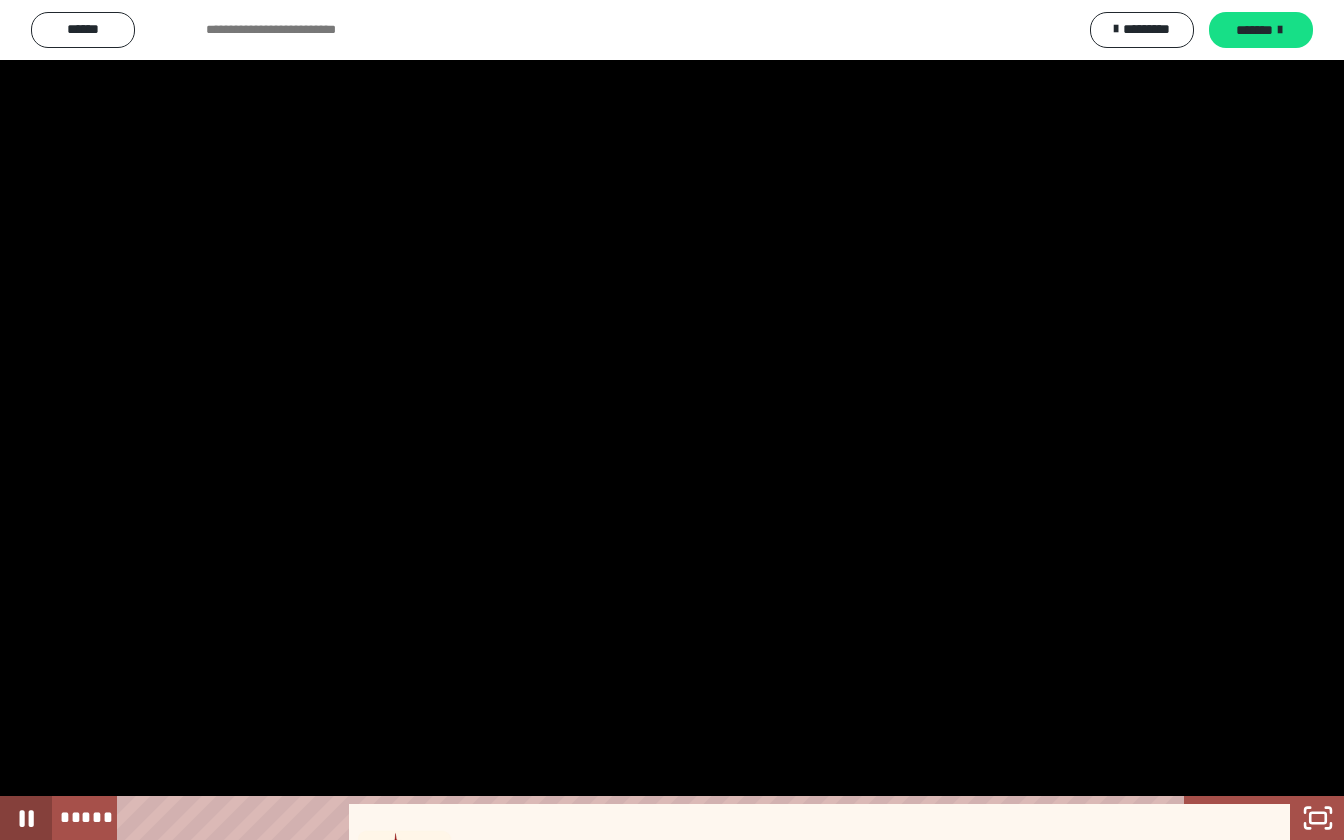 type 